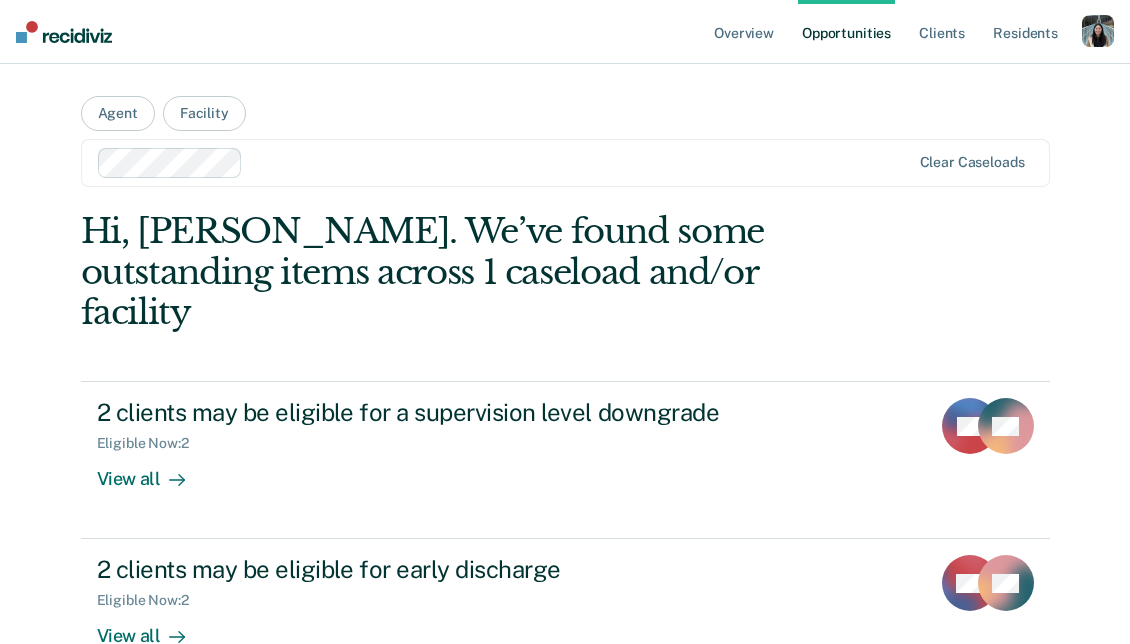scroll, scrollTop: 0, scrollLeft: 0, axis: both 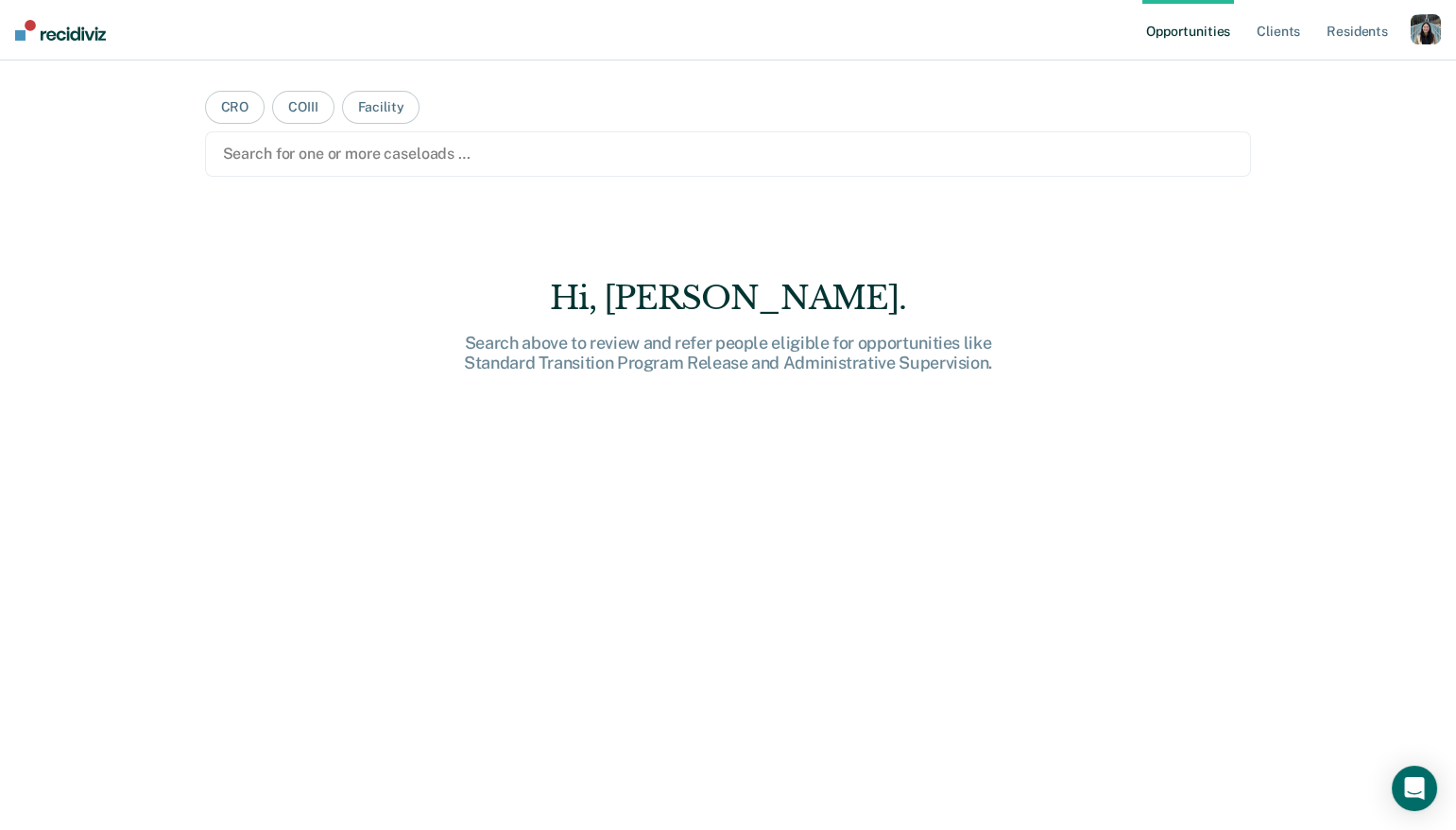 click at bounding box center [1426, 29] 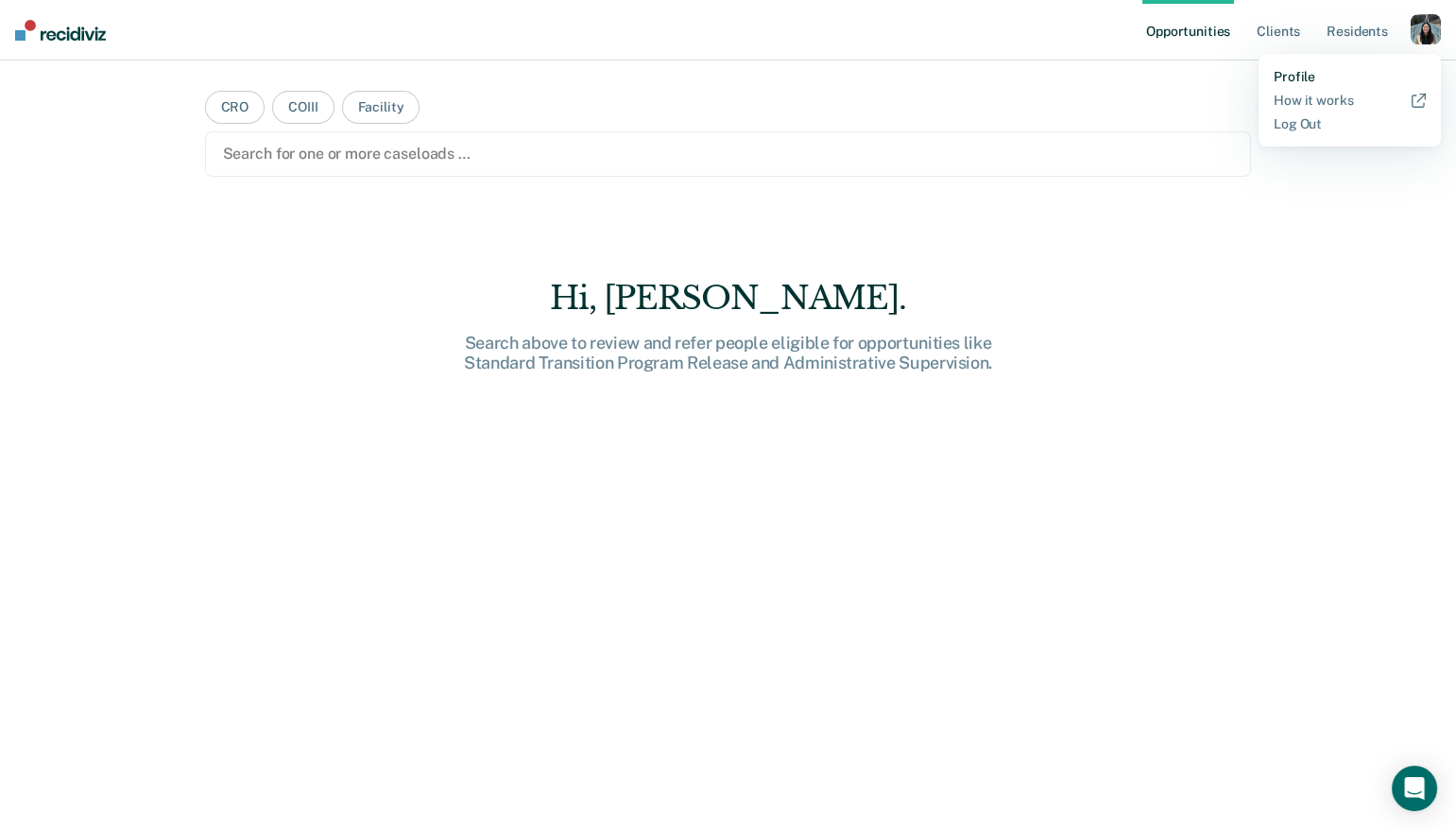 click on "Profile" at bounding box center (1349, 77) 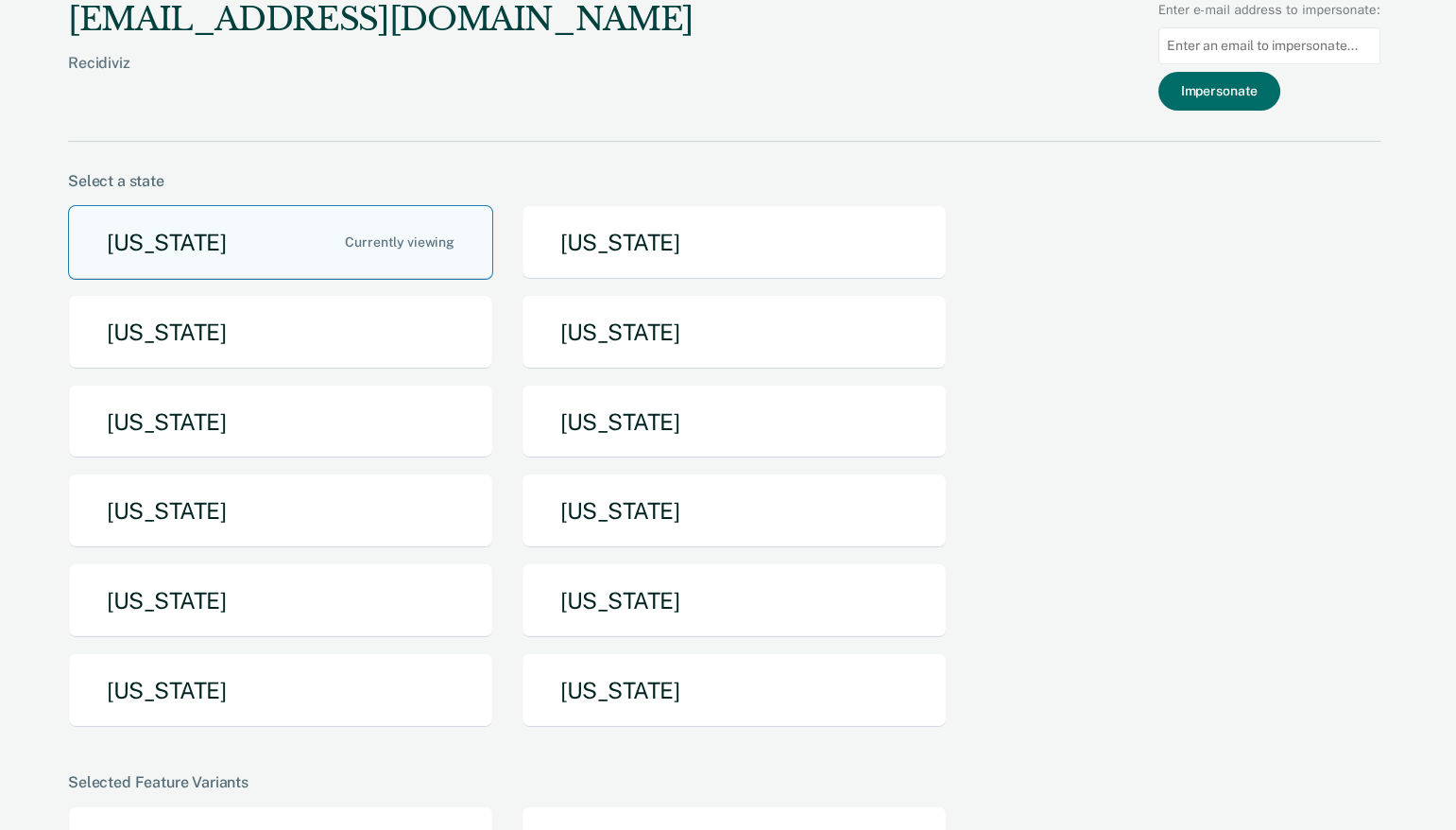 click on "[US_STATE]" at bounding box center [281, 242] 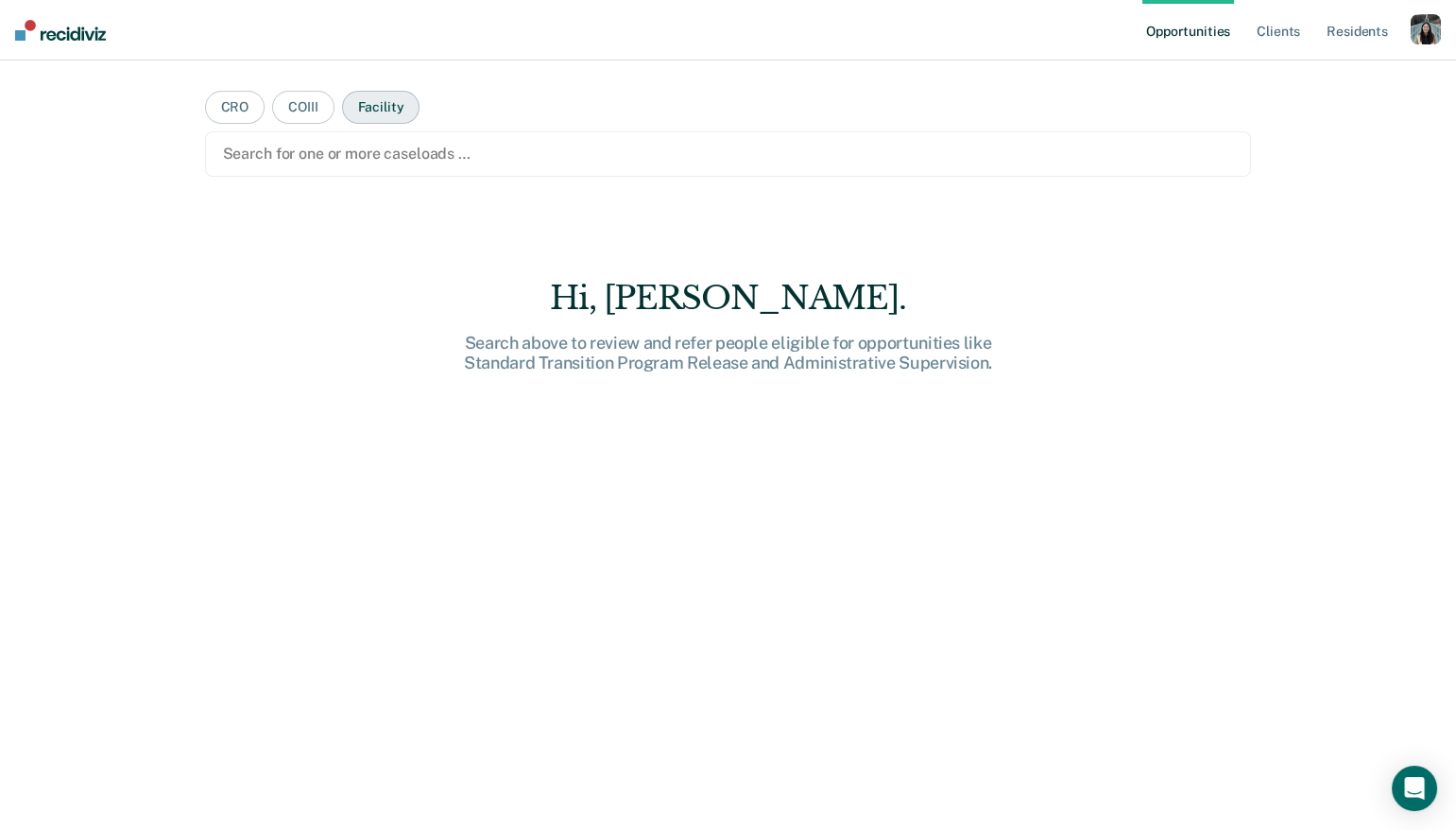 click on "Facility" at bounding box center (381, 107) 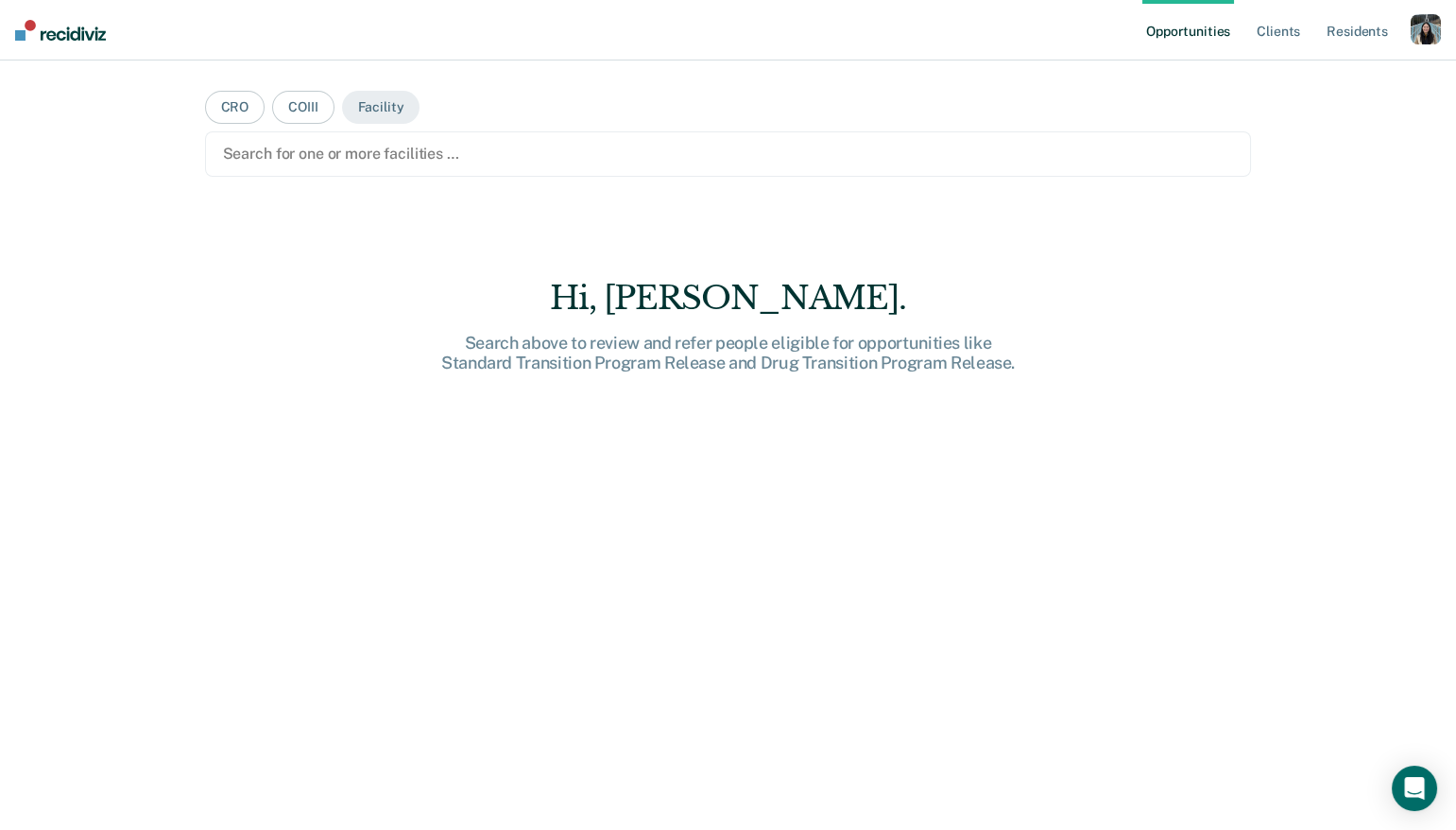 click on "Search for one or more facilities …" at bounding box center [728, 153] 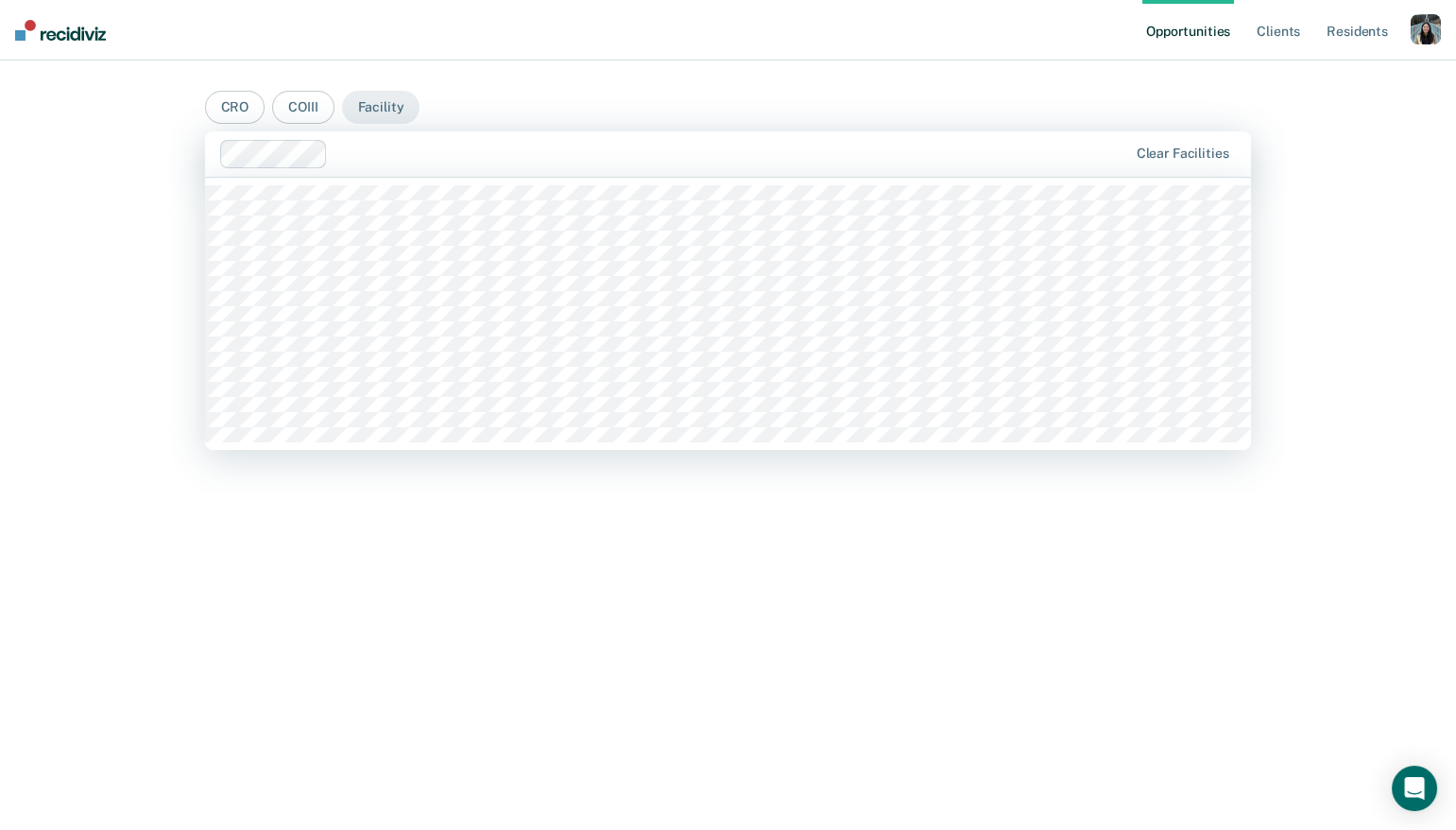 click at bounding box center [730, 153] 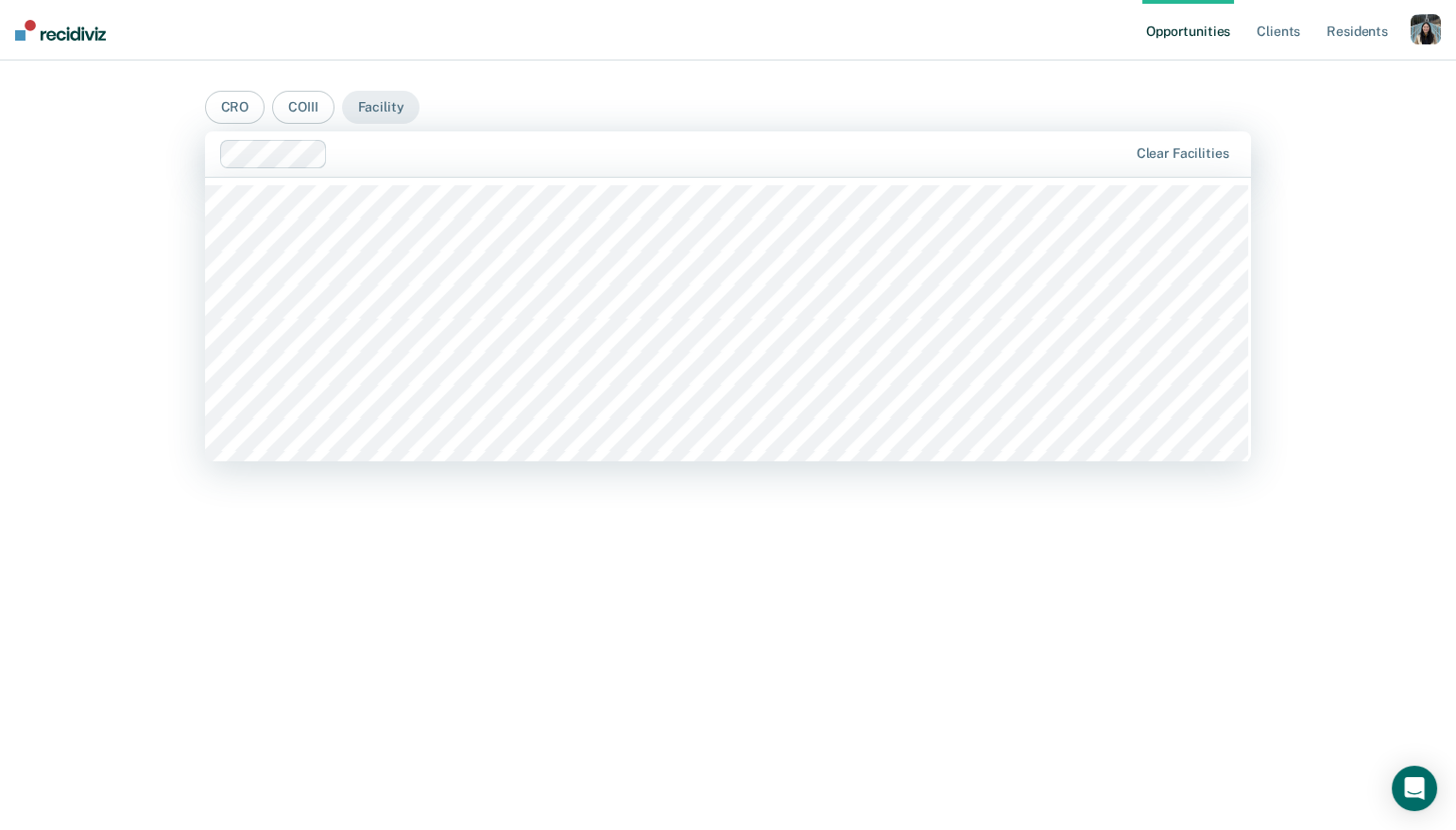 scroll, scrollTop: 297, scrollLeft: 0, axis: vertical 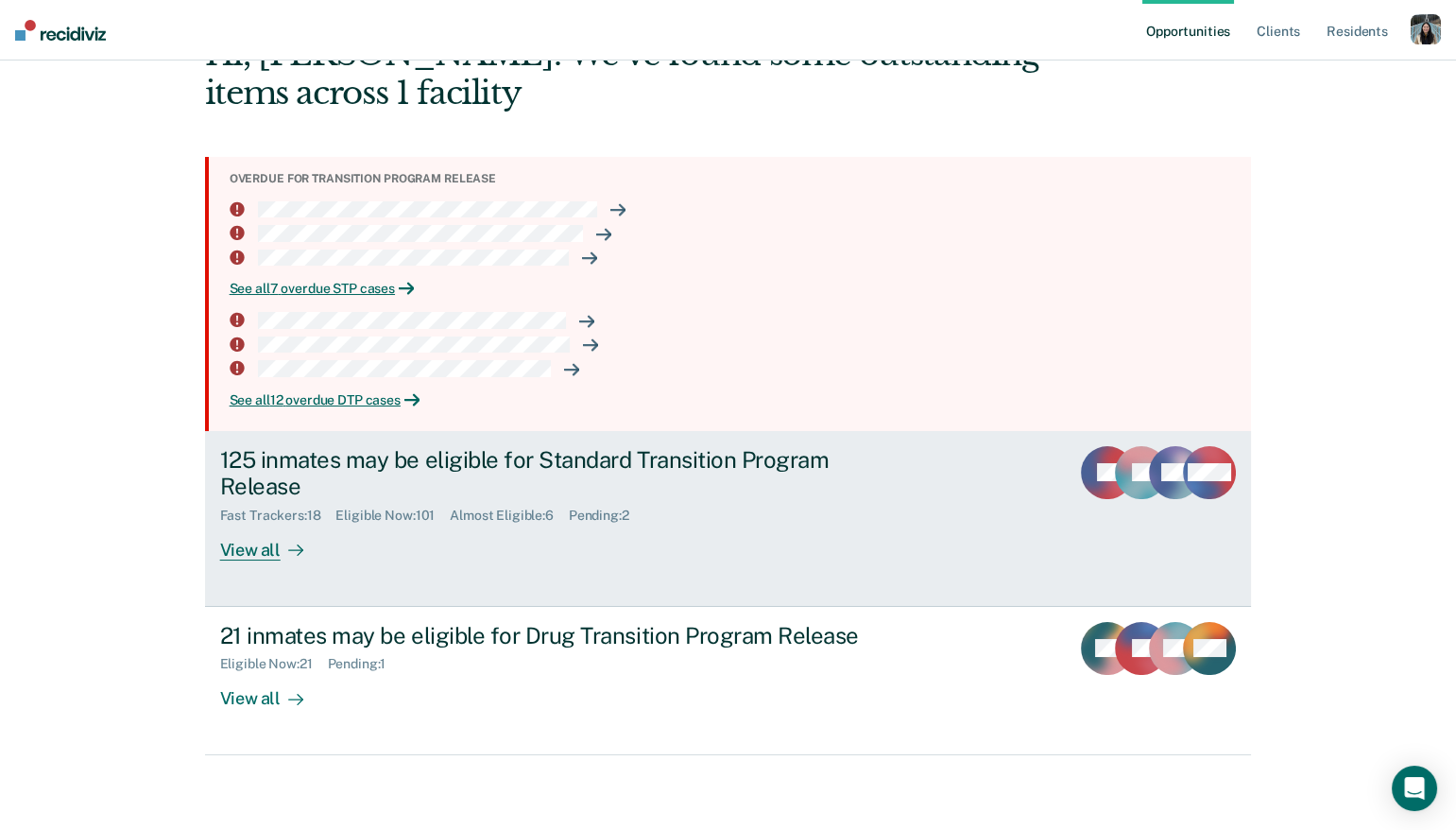 click on "125 inmates may be eligible for Standard Transition Program Release Fast Trackers :  18 Eligible Now :  101 Almost Eligible :  6 Pending :  2 View all   RL JV TW + 122" at bounding box center [728, 519] 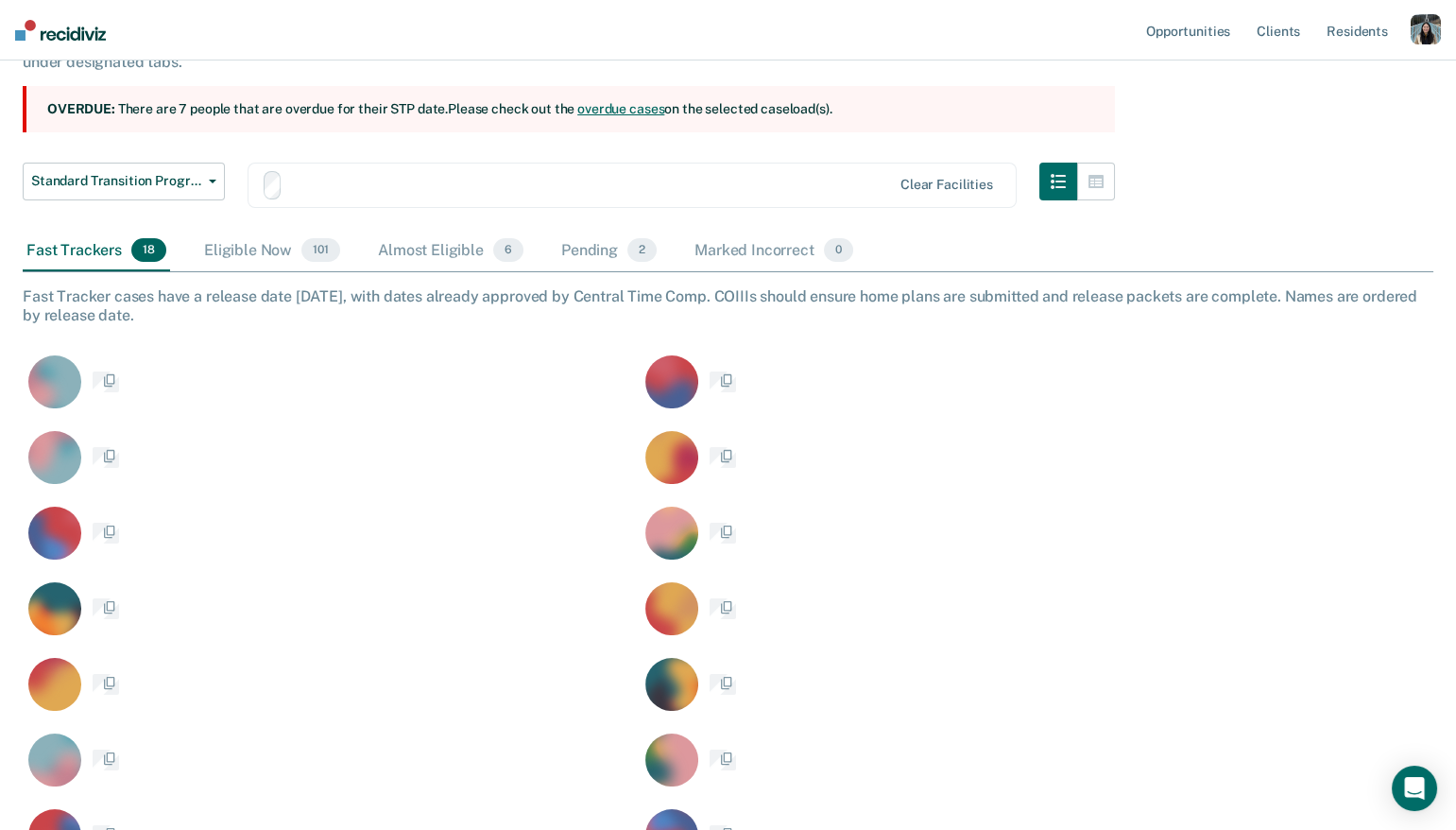 scroll, scrollTop: 0, scrollLeft: 0, axis: both 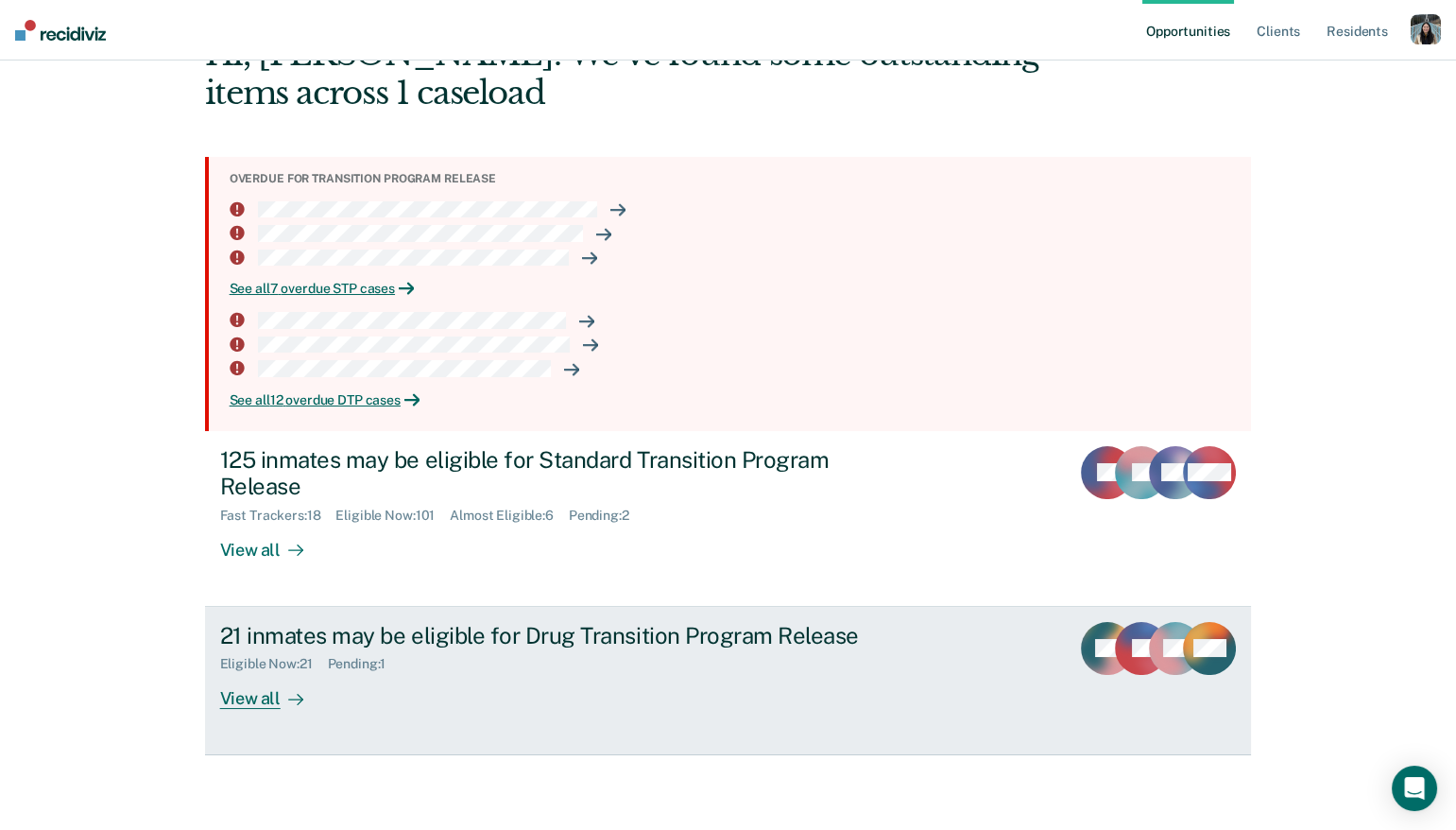 click on "Eligible Now :  21 Pending :  1" at bounding box center [552, 660] 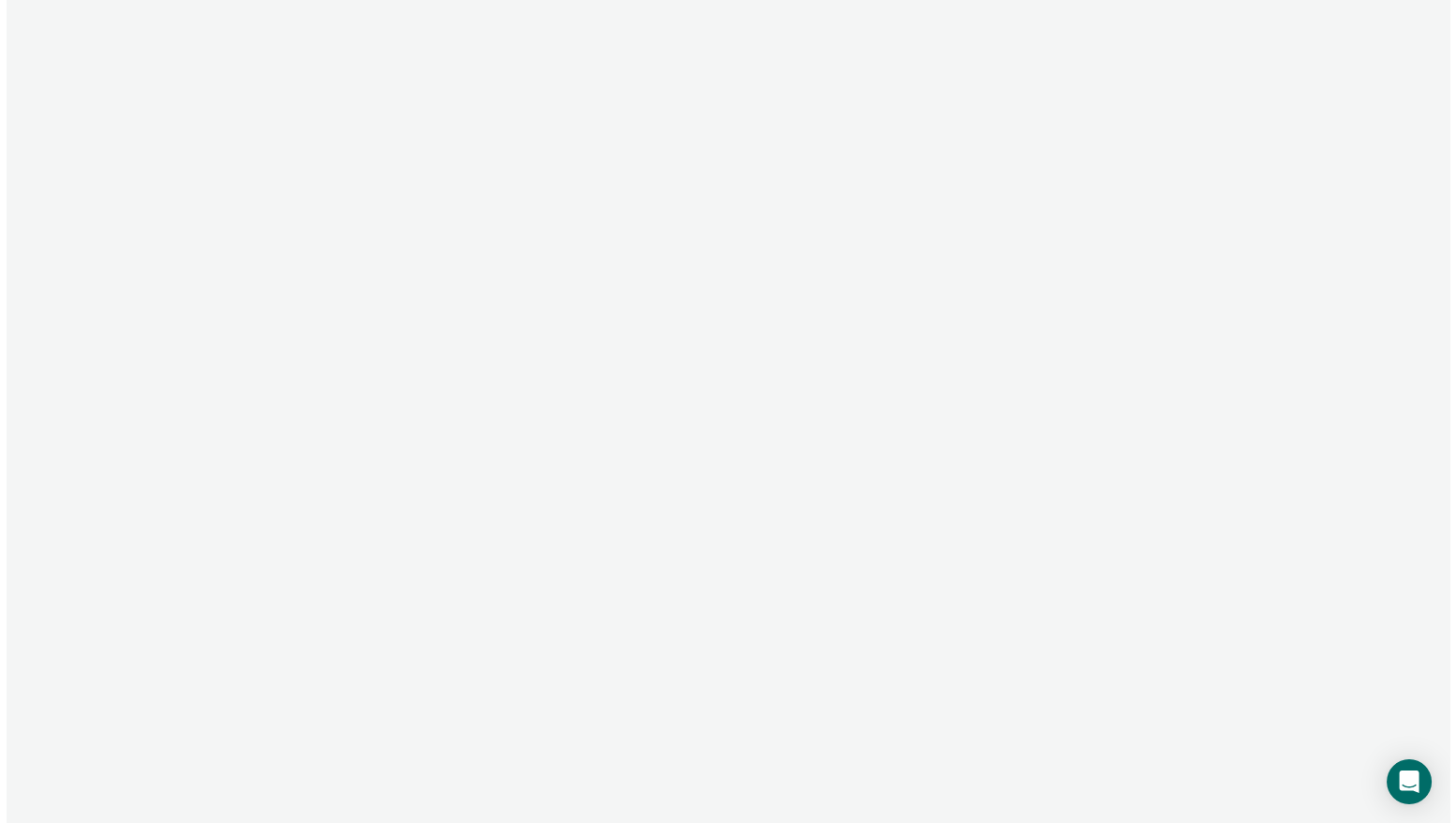 scroll, scrollTop: 0, scrollLeft: 0, axis: both 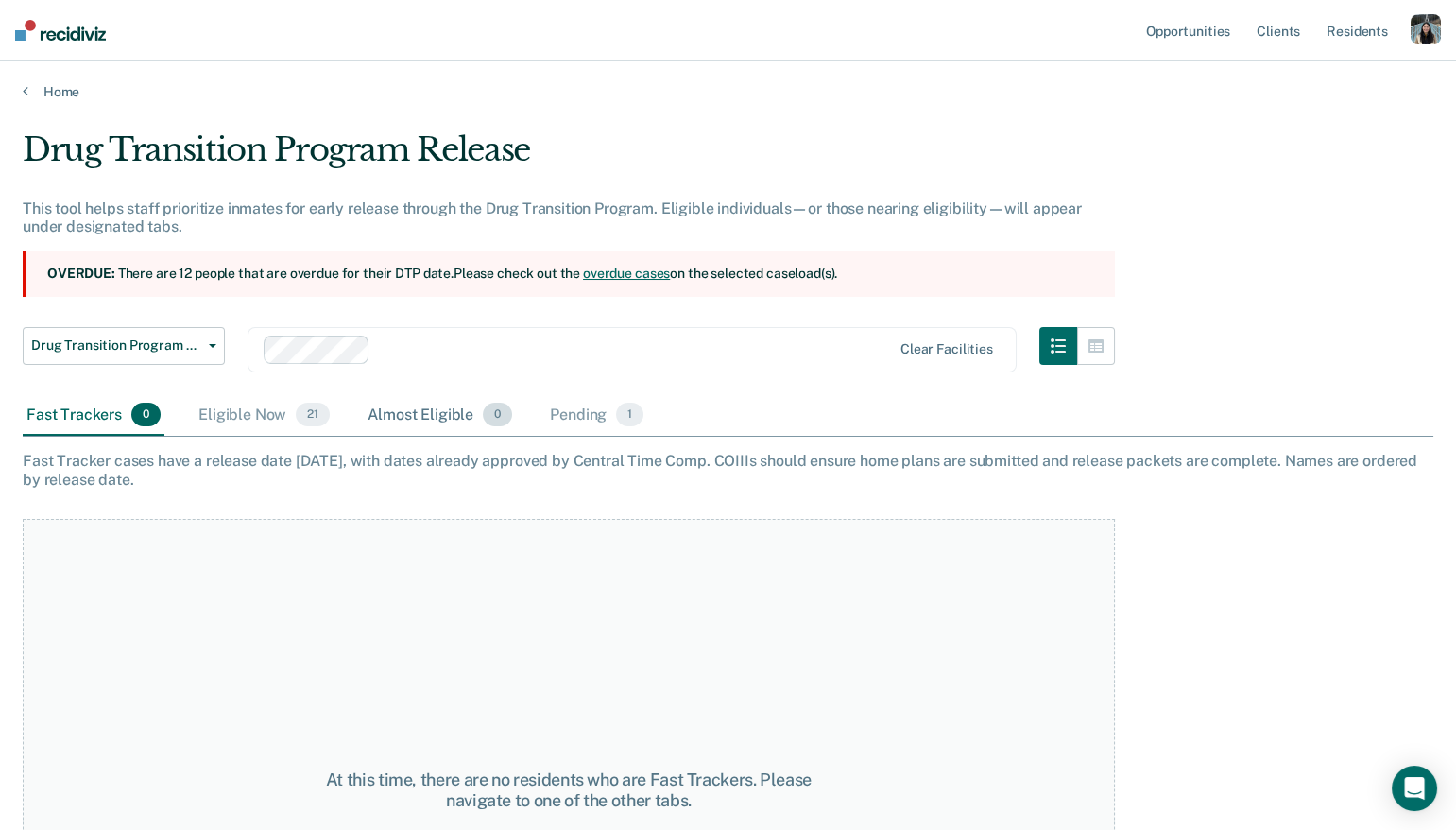 click on "Almost Eligible 0" at bounding box center (439, 416) 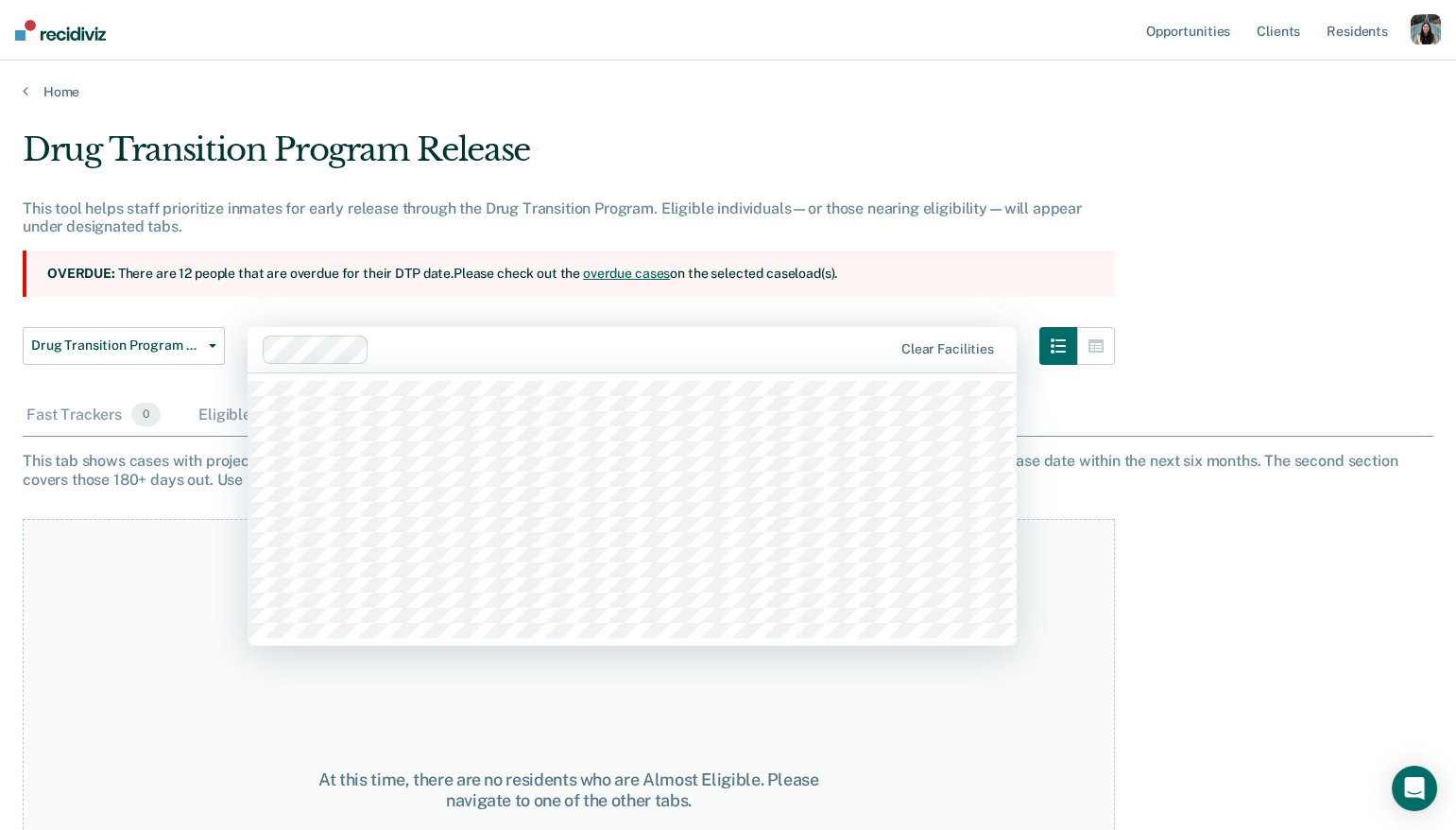 click at bounding box center (634, 349) 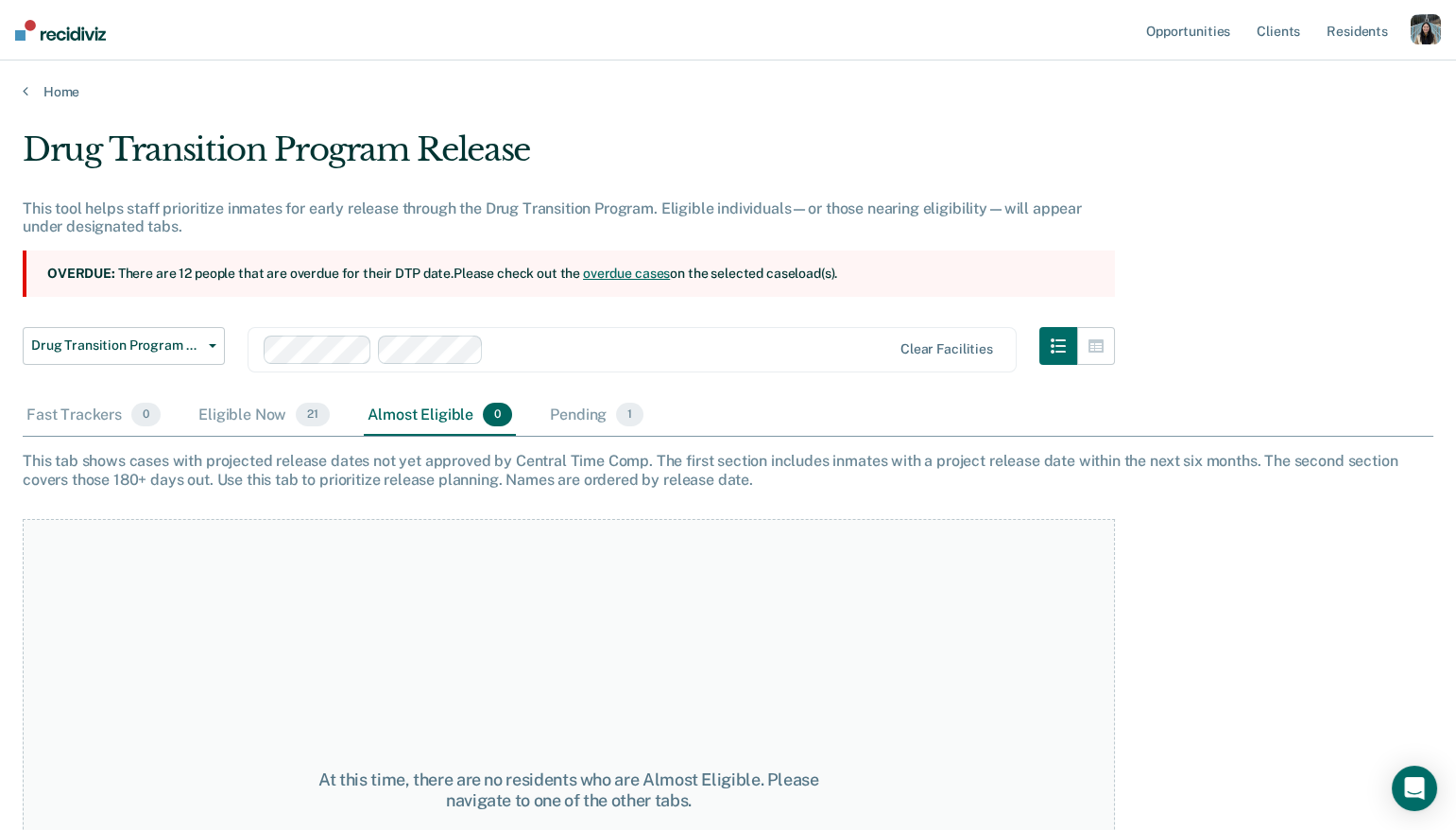 click at bounding box center [691, 349] 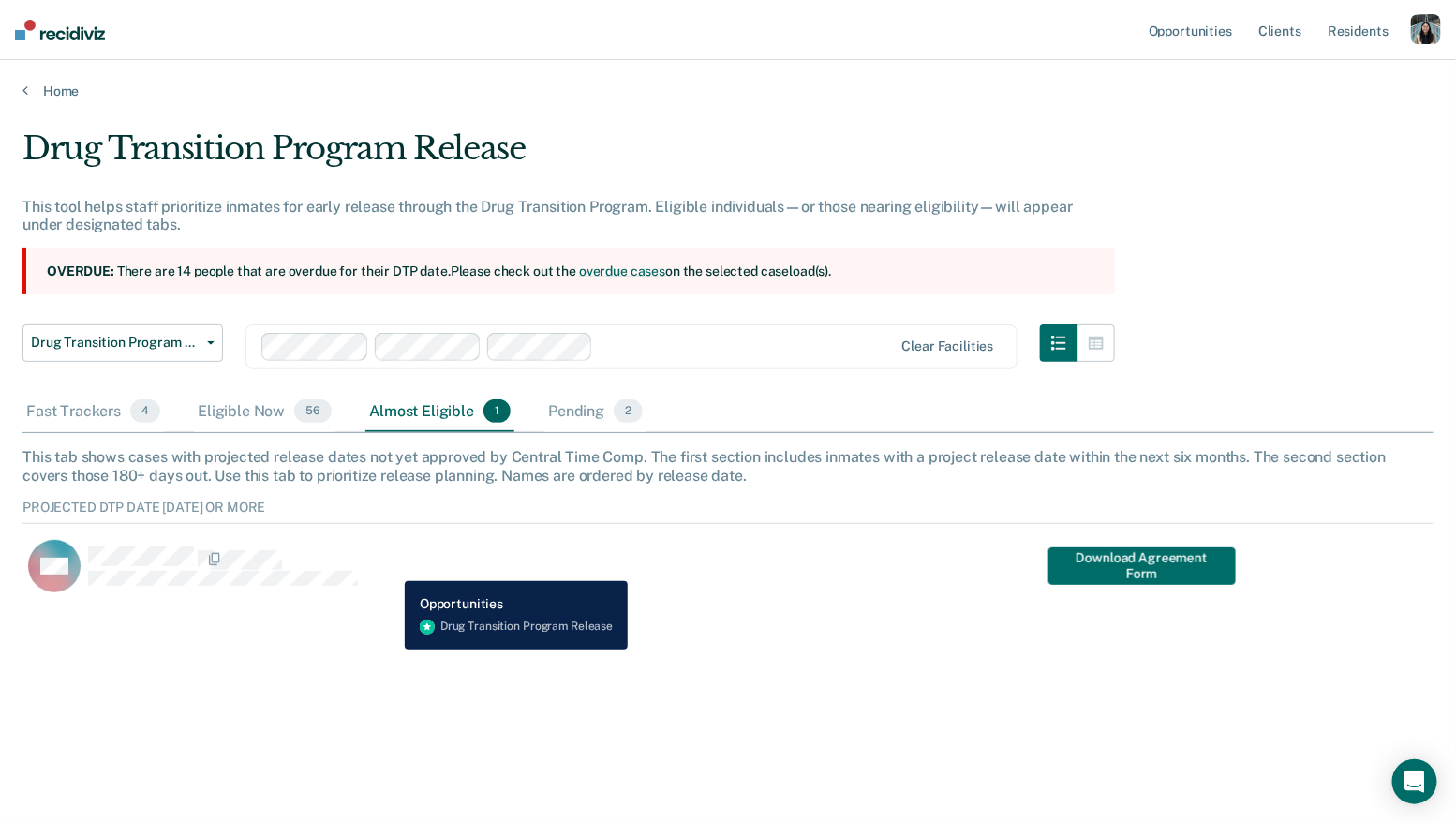 scroll, scrollTop: 14, scrollLeft: 14, axis: both 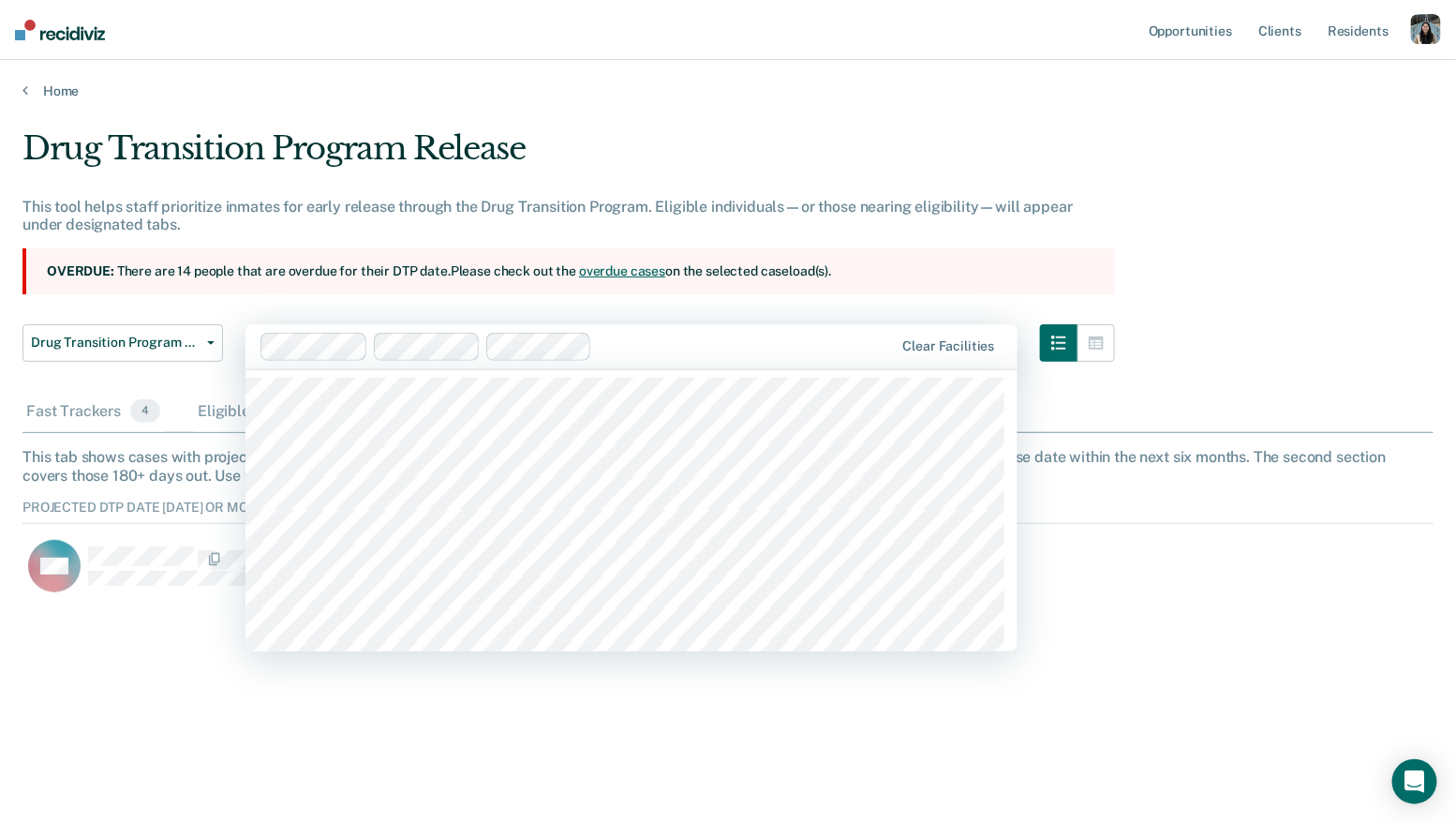 click at bounding box center [747, 346] 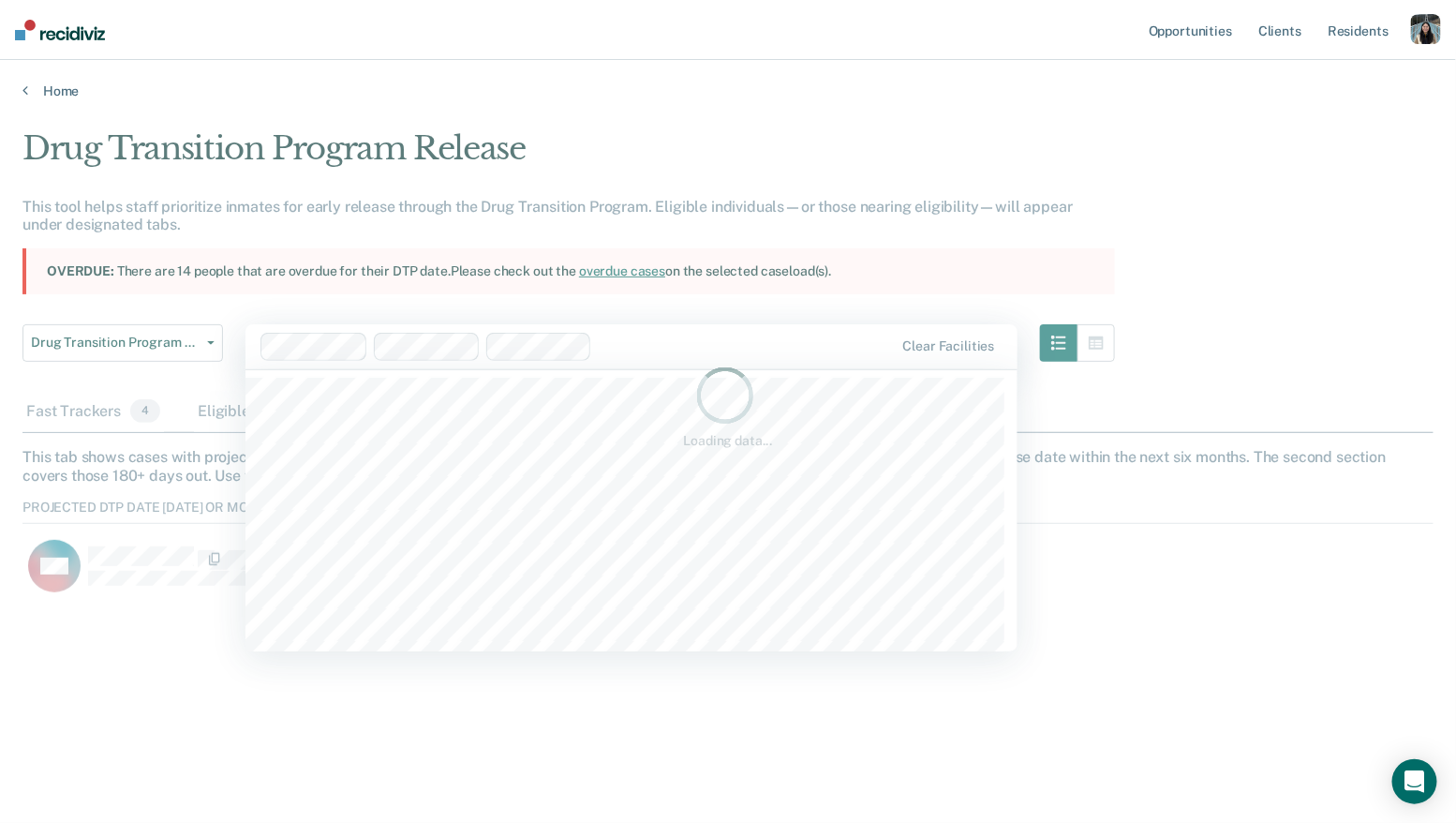 click on "Loading data..." at bounding box center (728, 406) 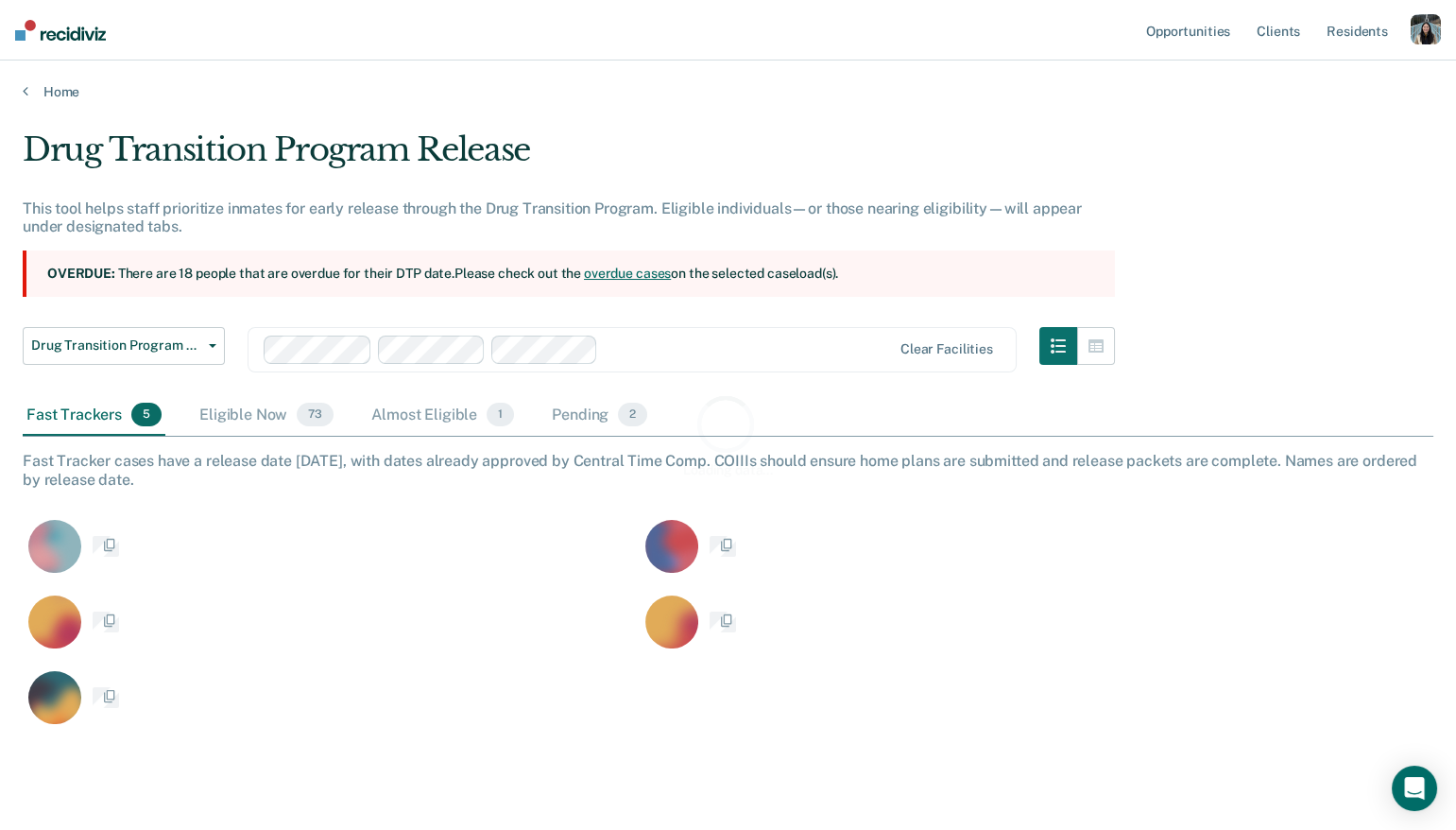 scroll, scrollTop: 13, scrollLeft: 14, axis: both 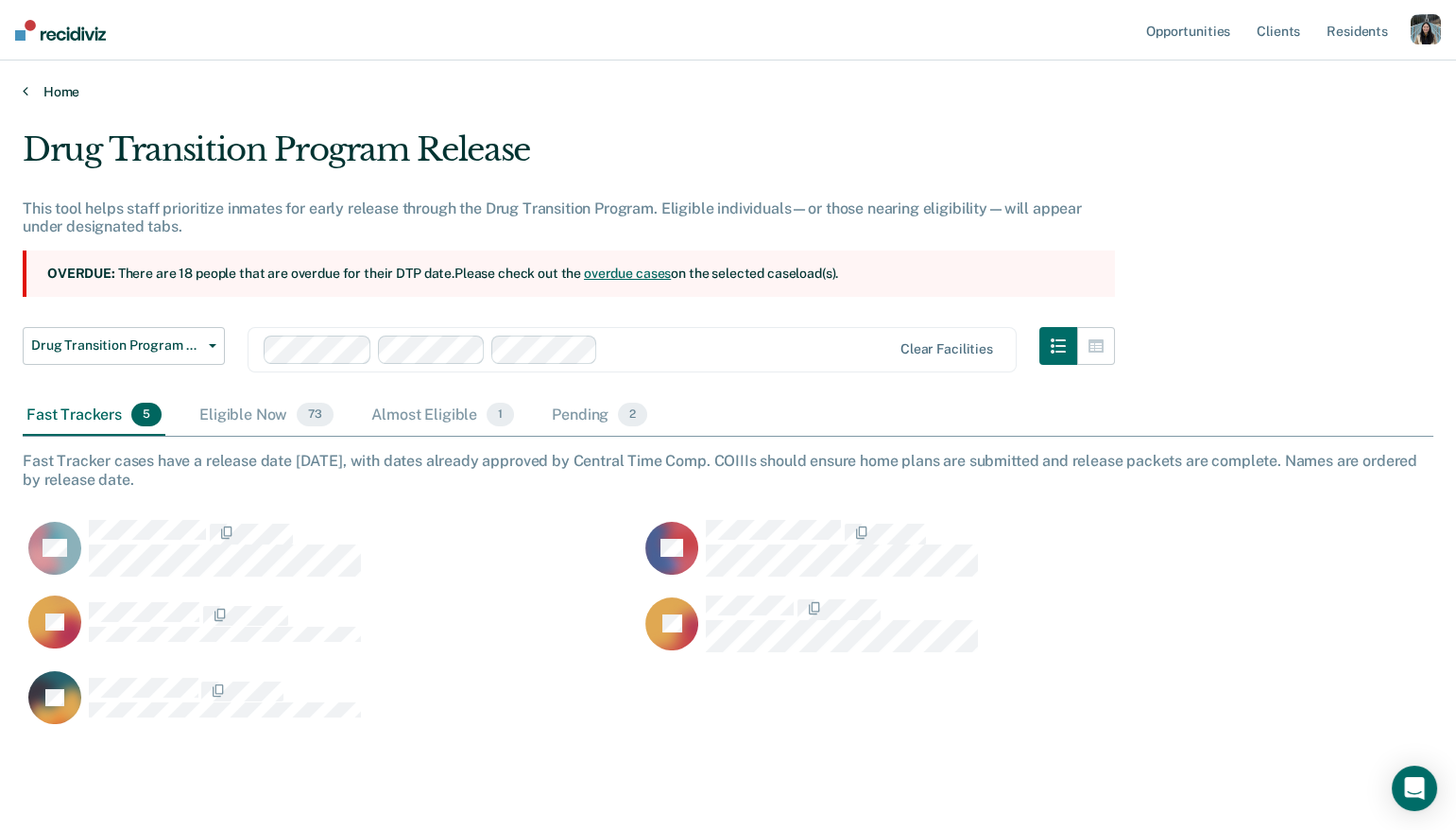 click on "Home" at bounding box center (728, 92) 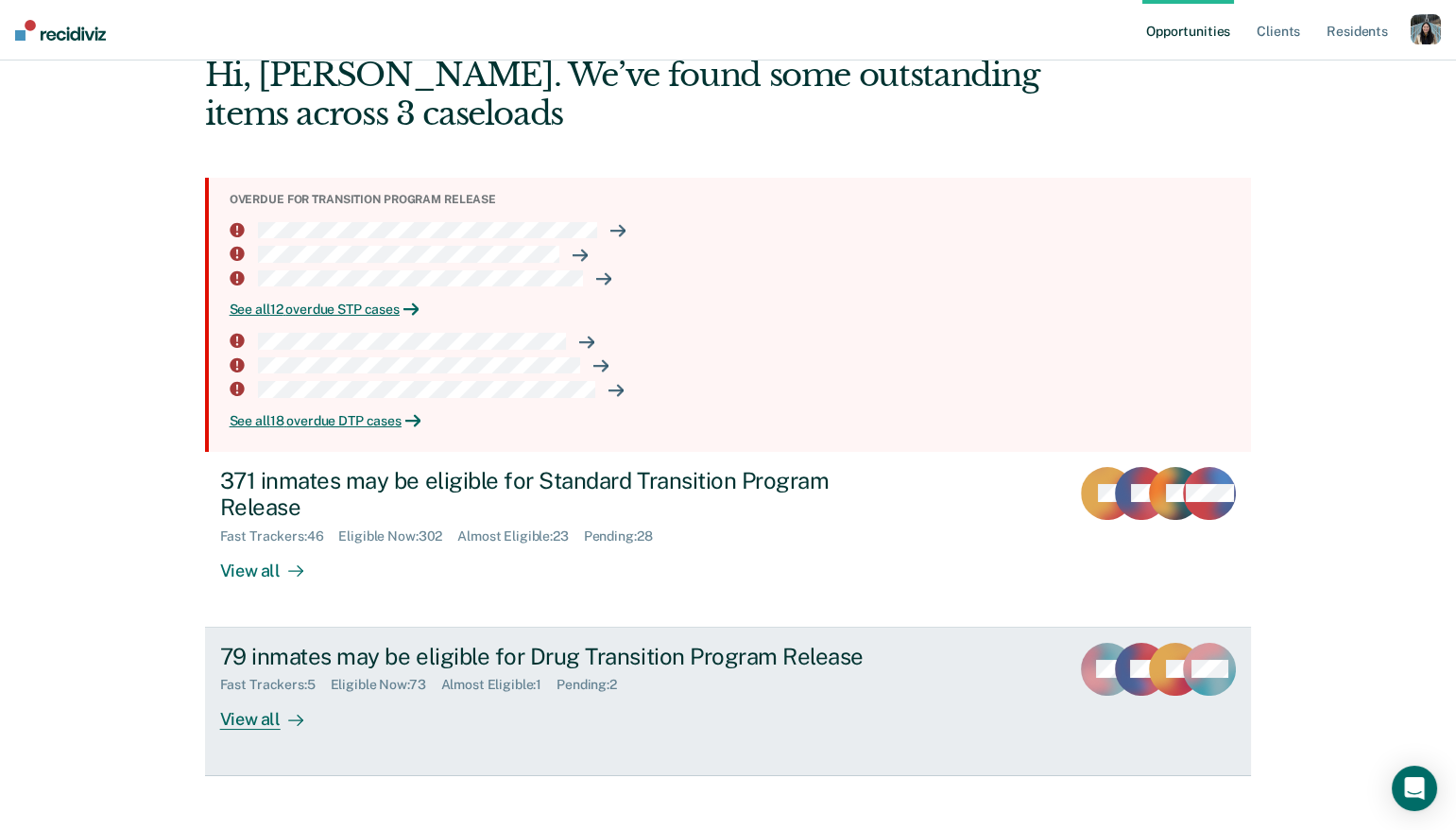 scroll, scrollTop: 164, scrollLeft: 0, axis: vertical 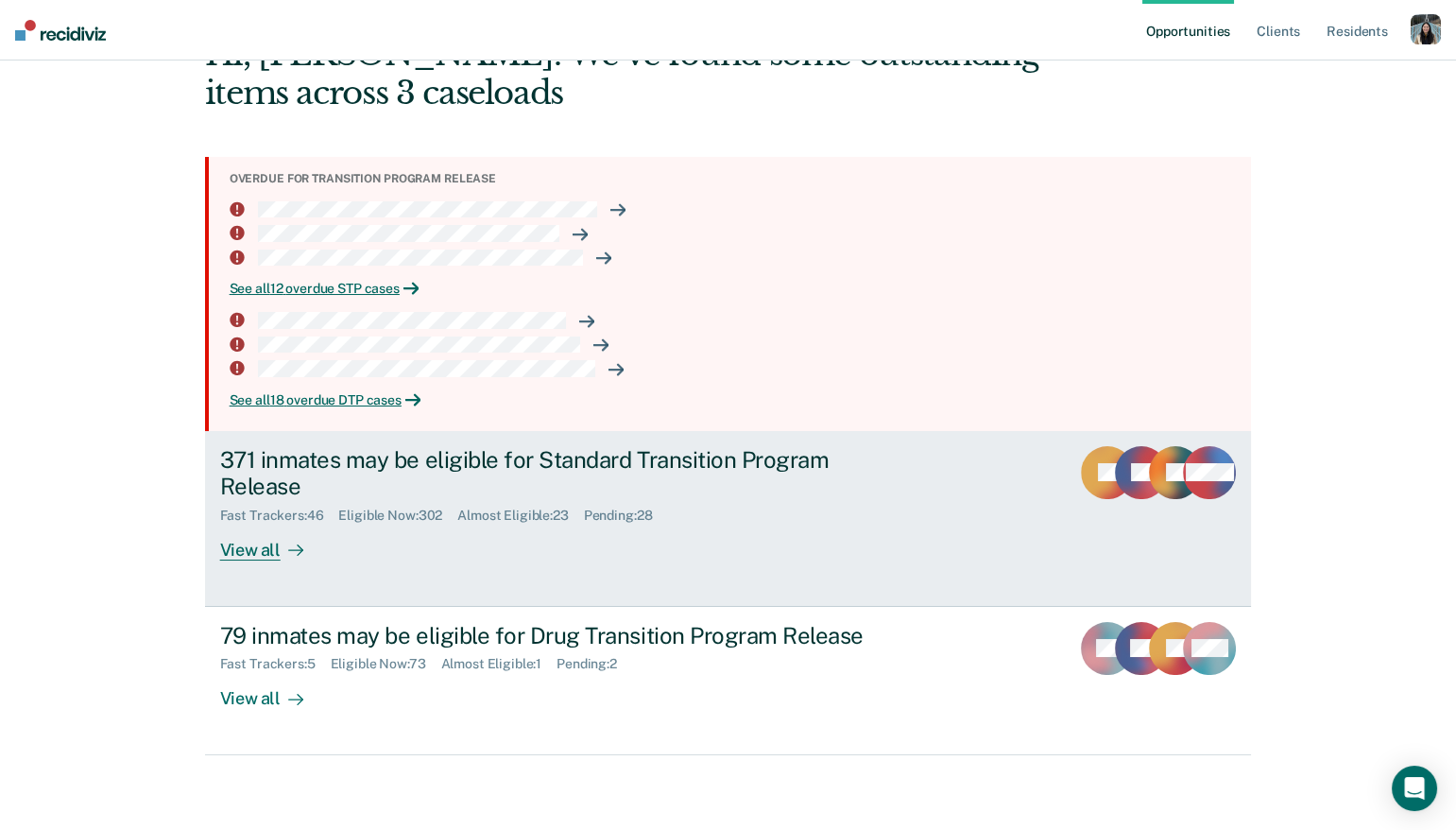 click on "371 inmates may be eligible for Standard Transition Program Release" at bounding box center (552, 474) 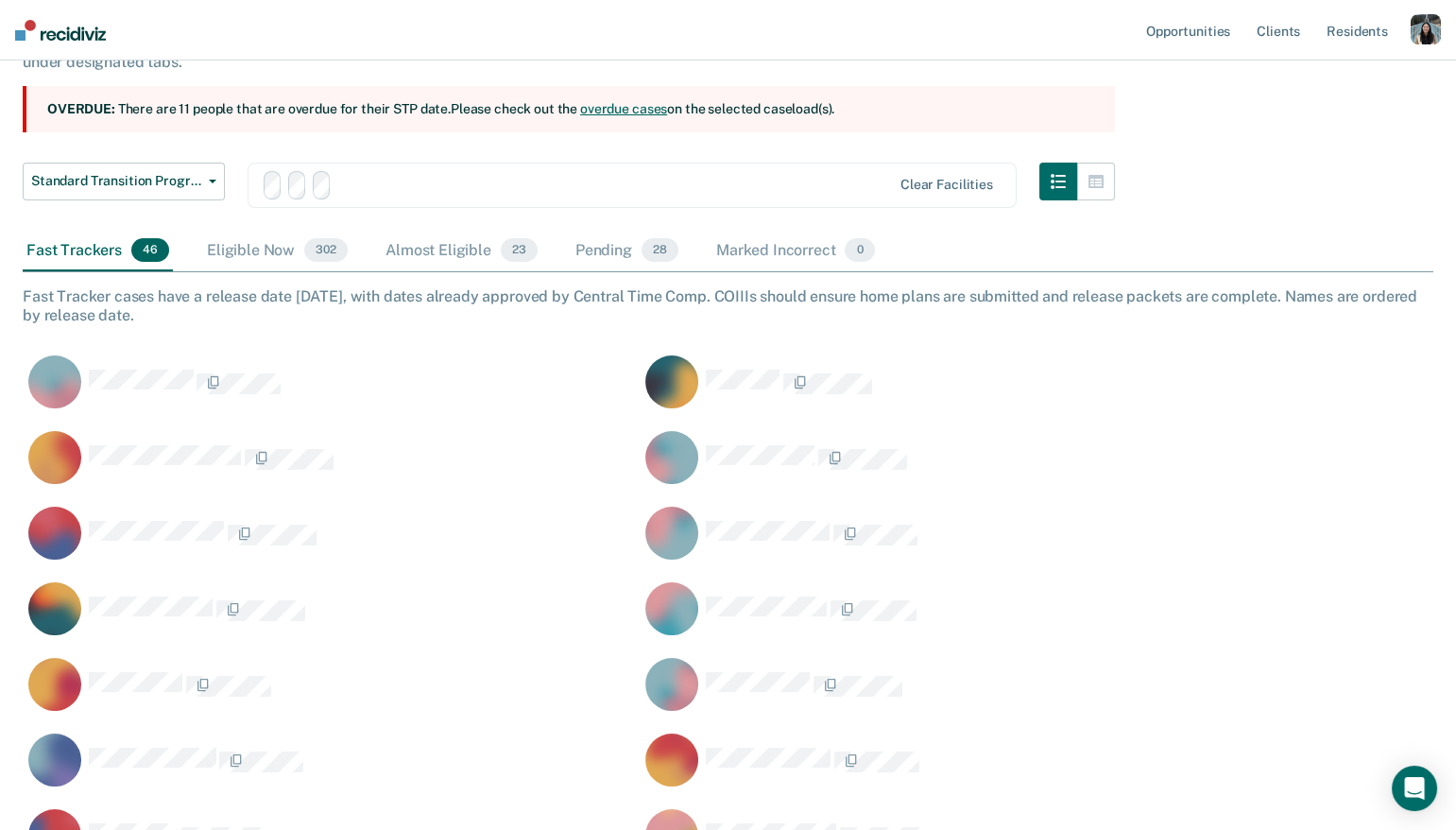 scroll, scrollTop: 0, scrollLeft: 0, axis: both 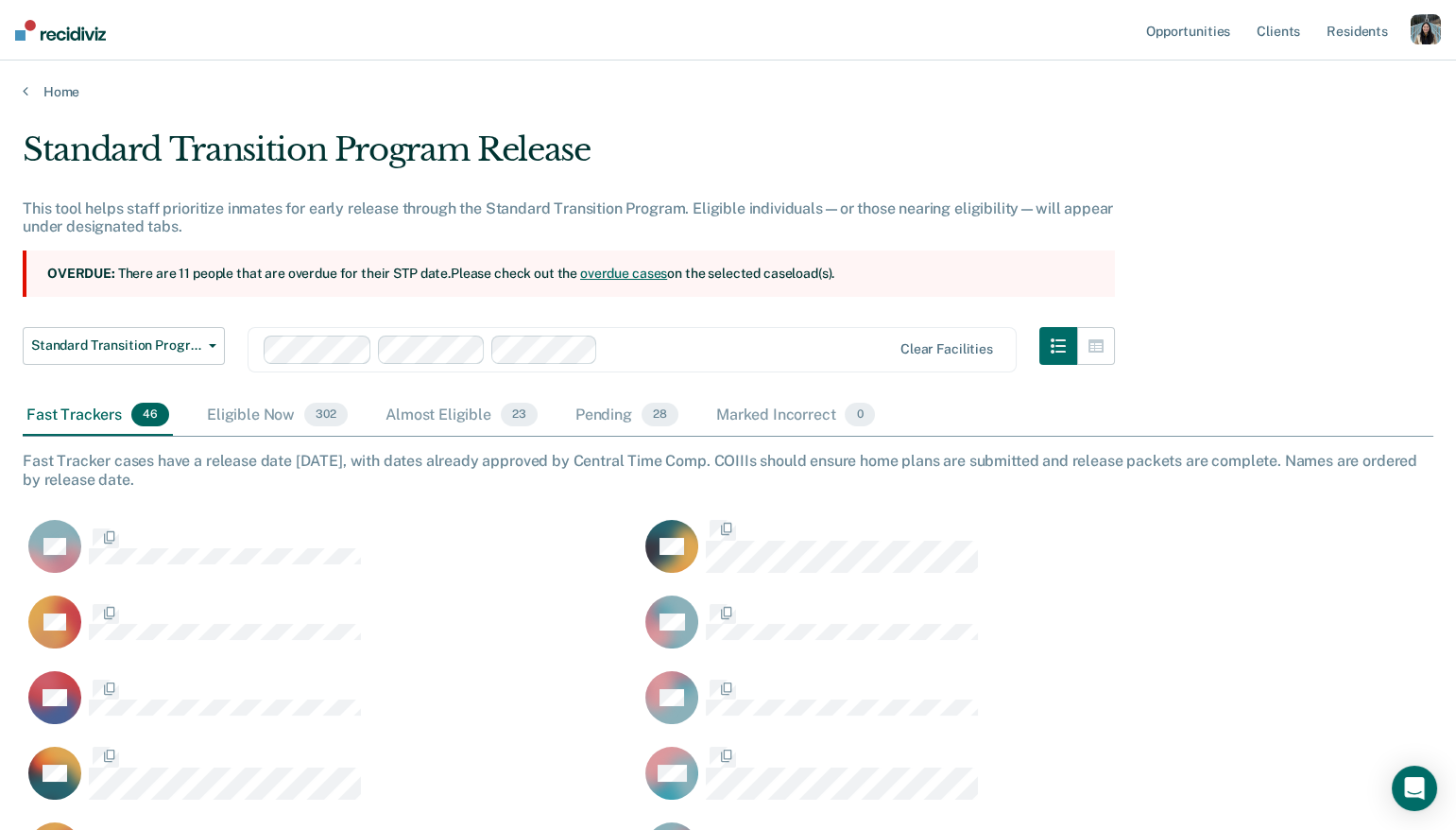 click at bounding box center (748, 349) 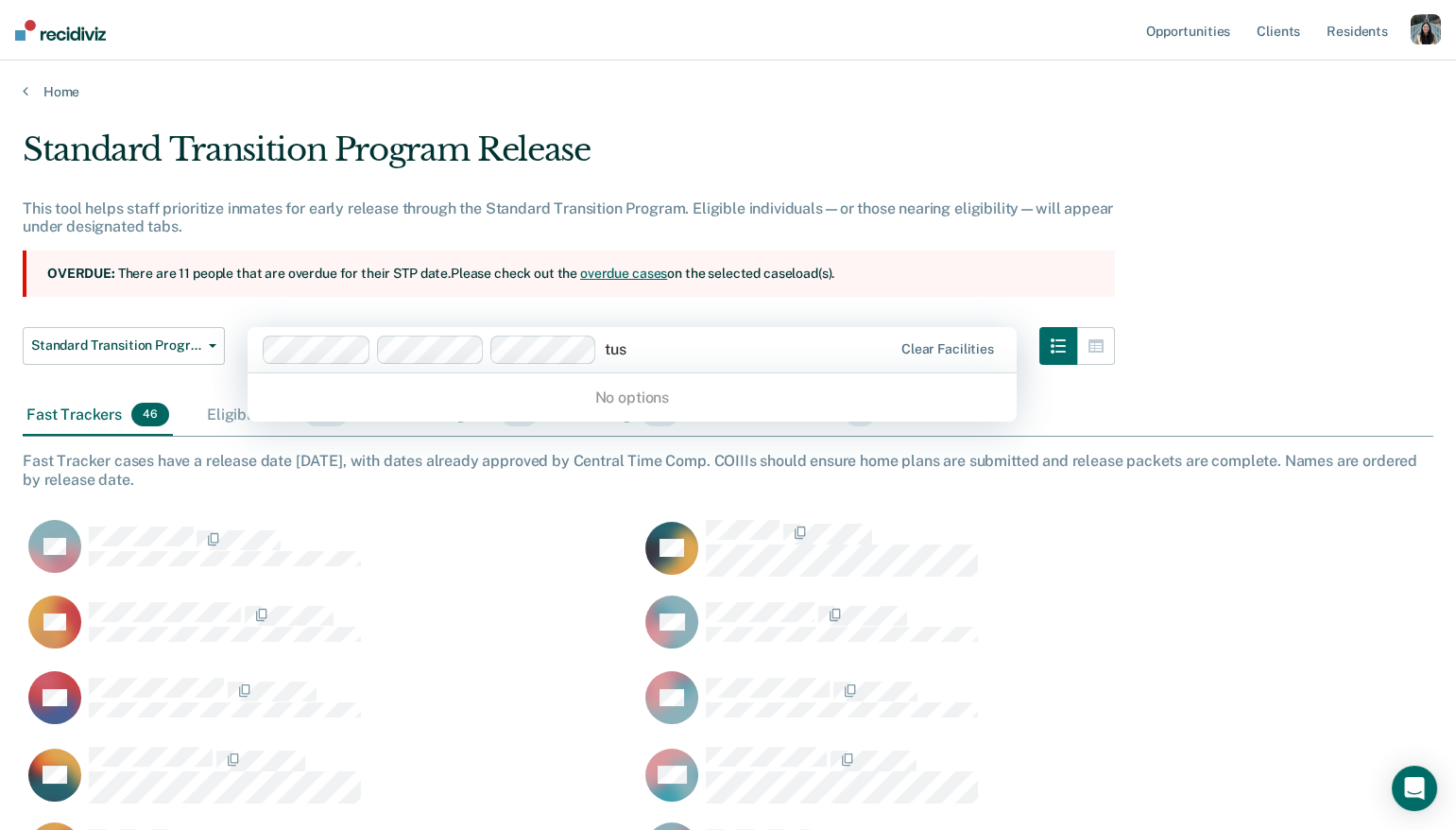 type on "tu" 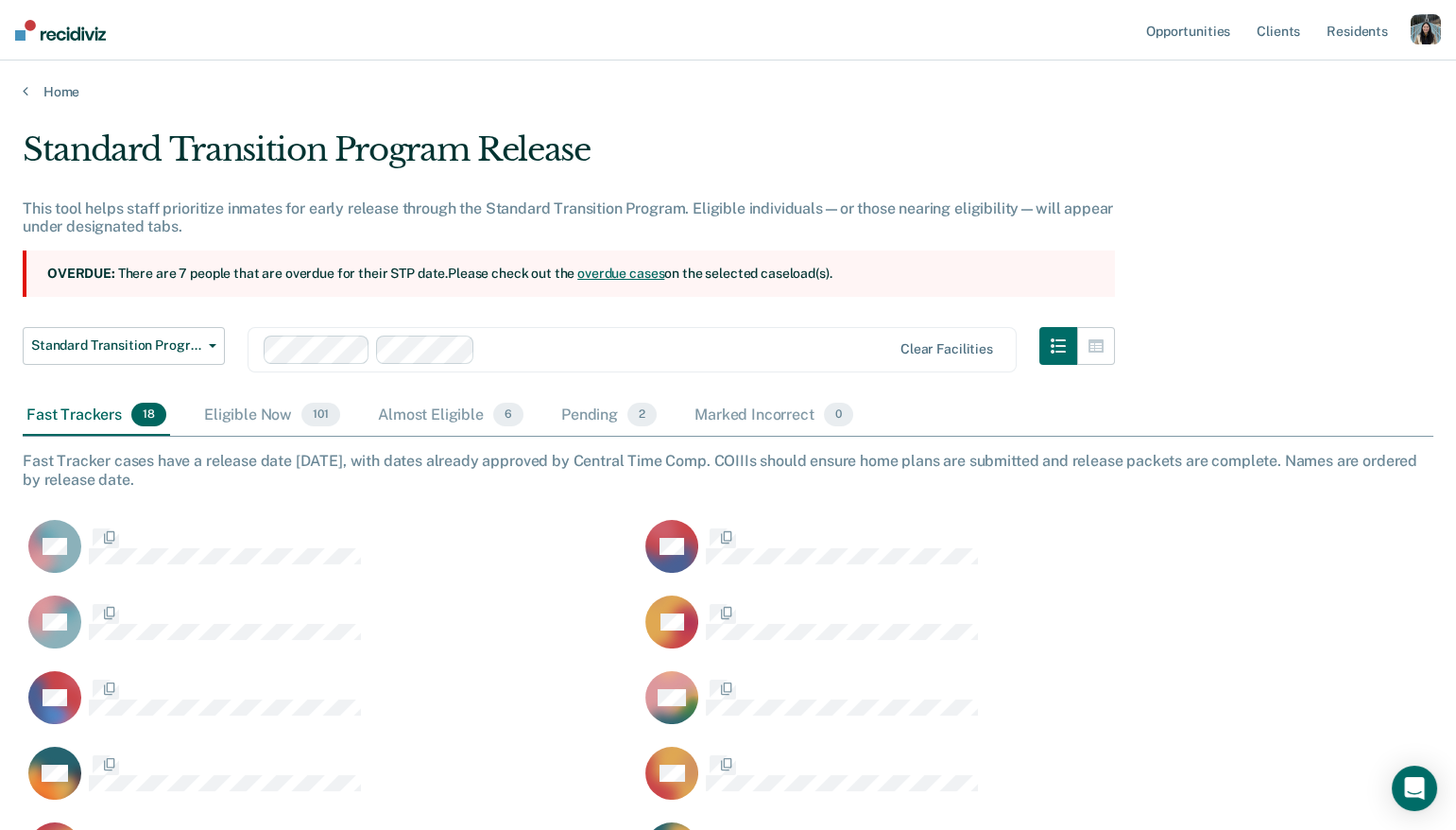 scroll, scrollTop: 1049, scrollLeft: 1397, axis: both 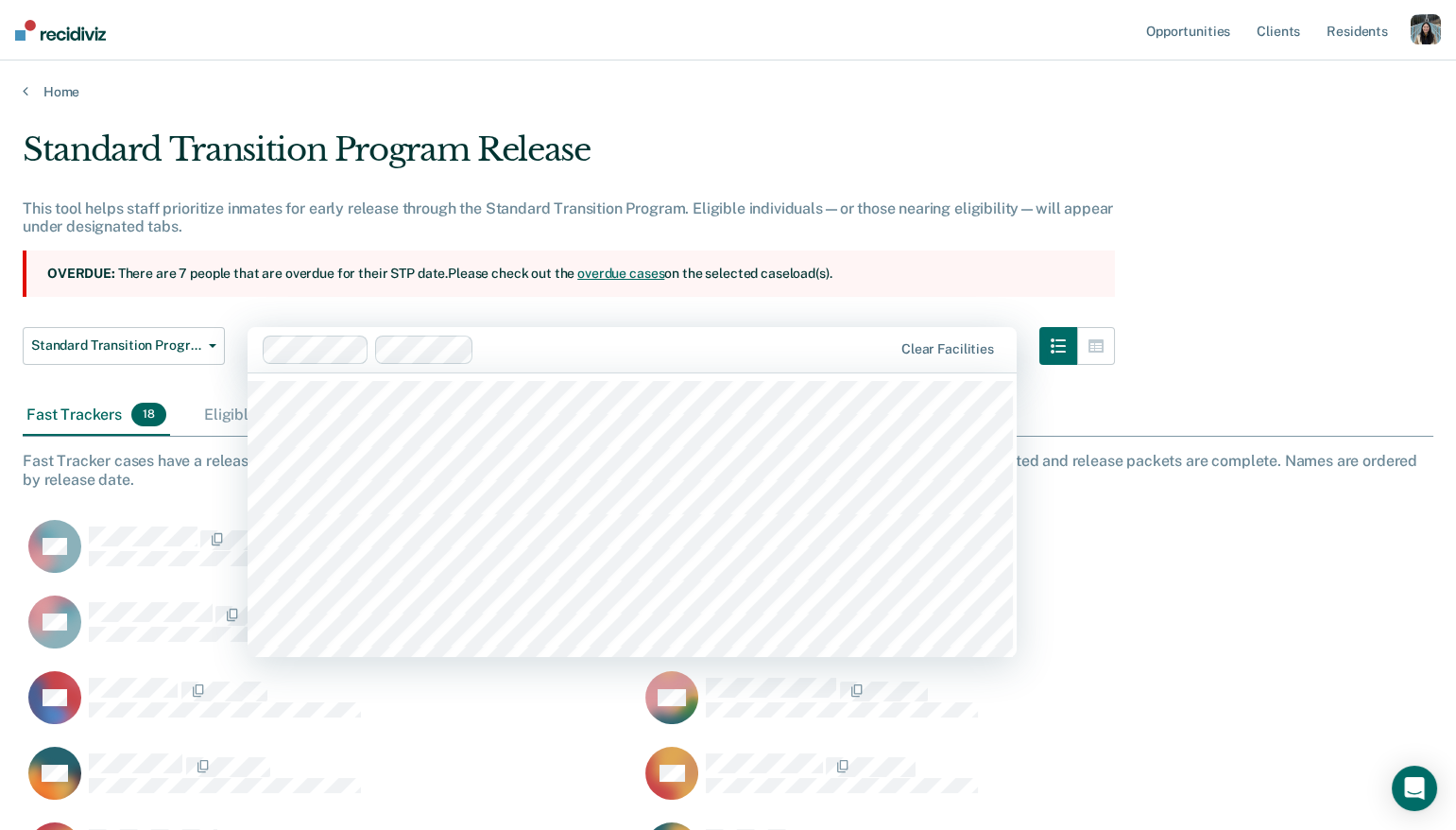 click at bounding box center [687, 349] 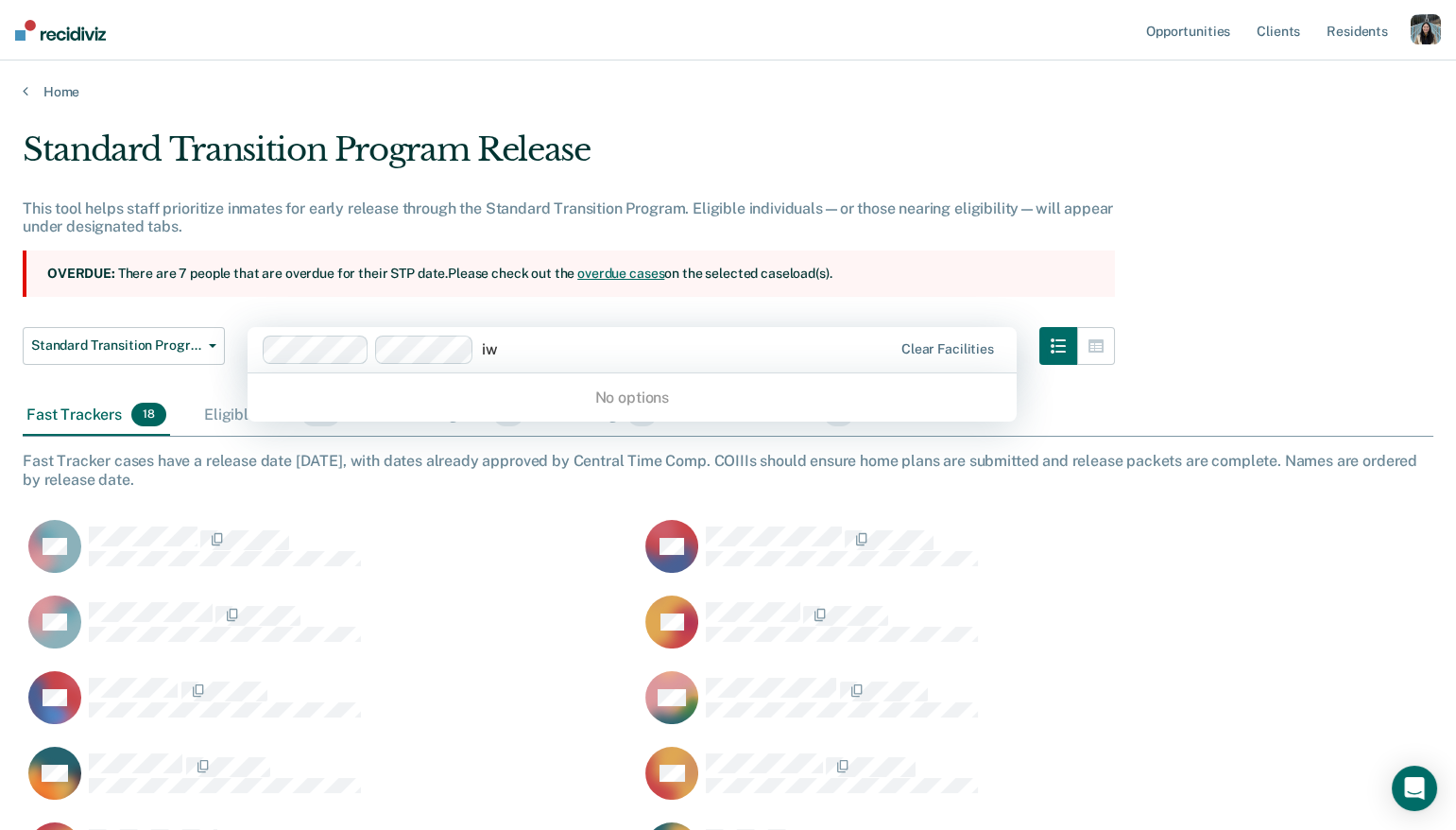 type on "i" 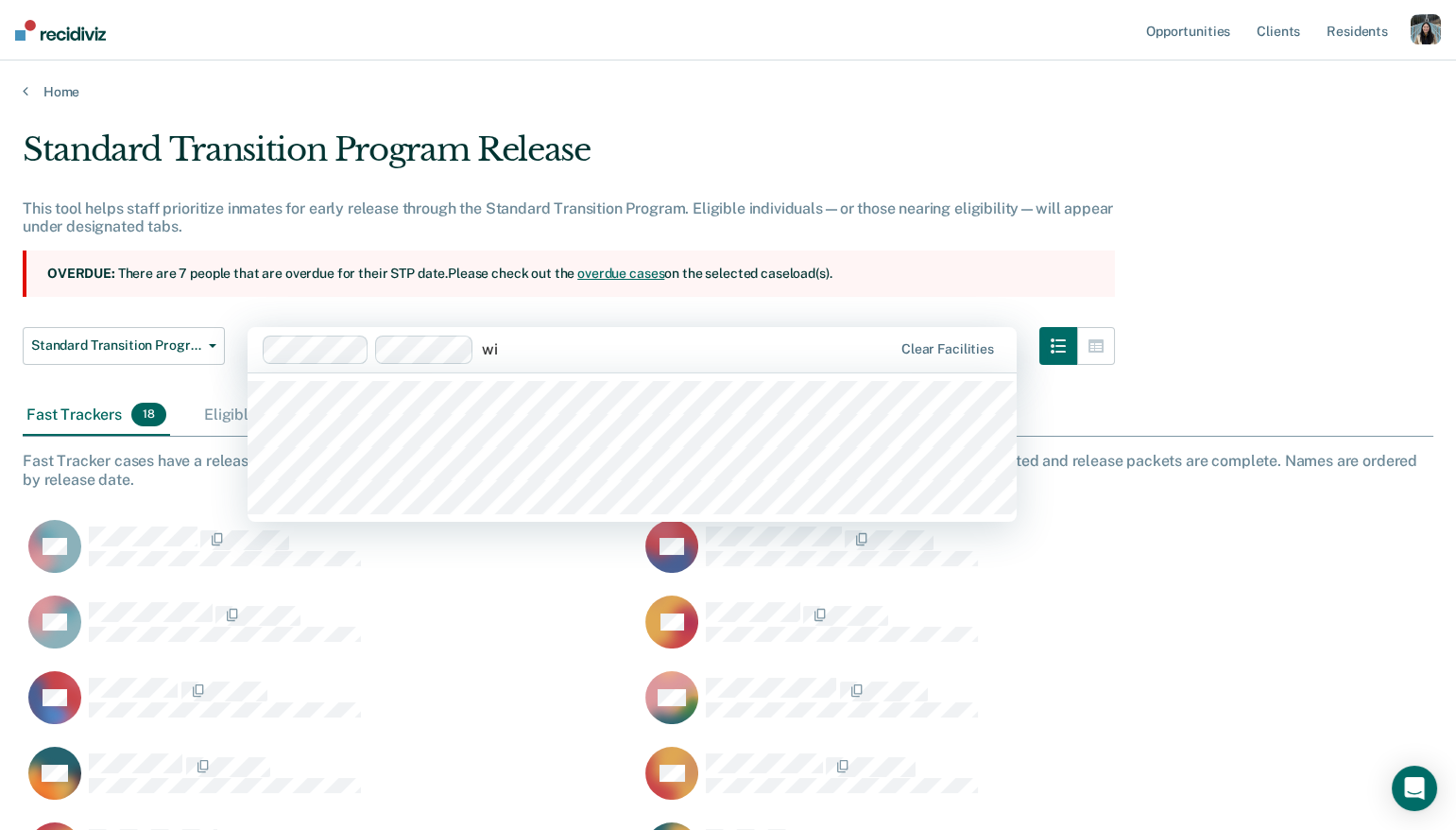 type on "win" 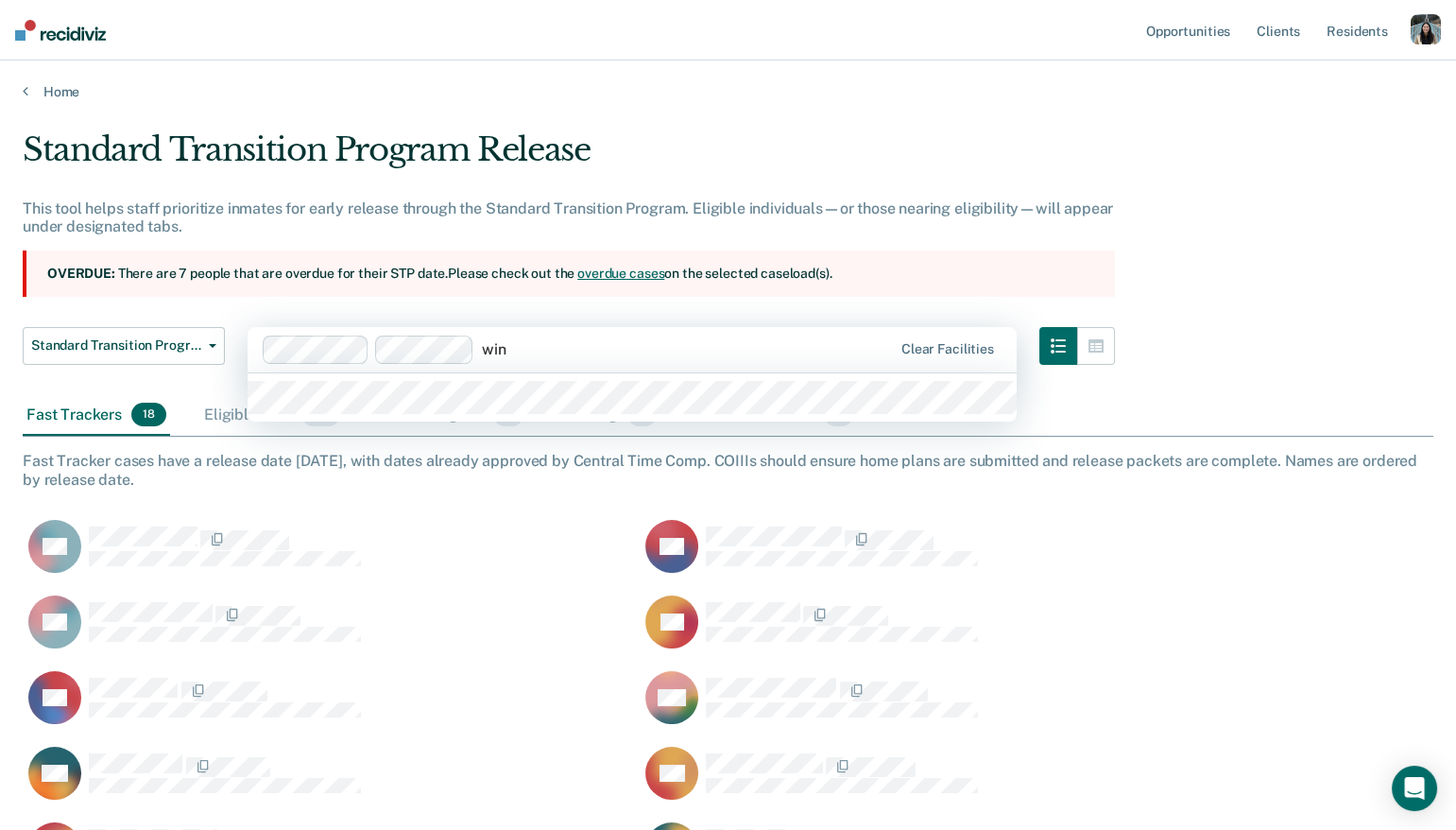 type 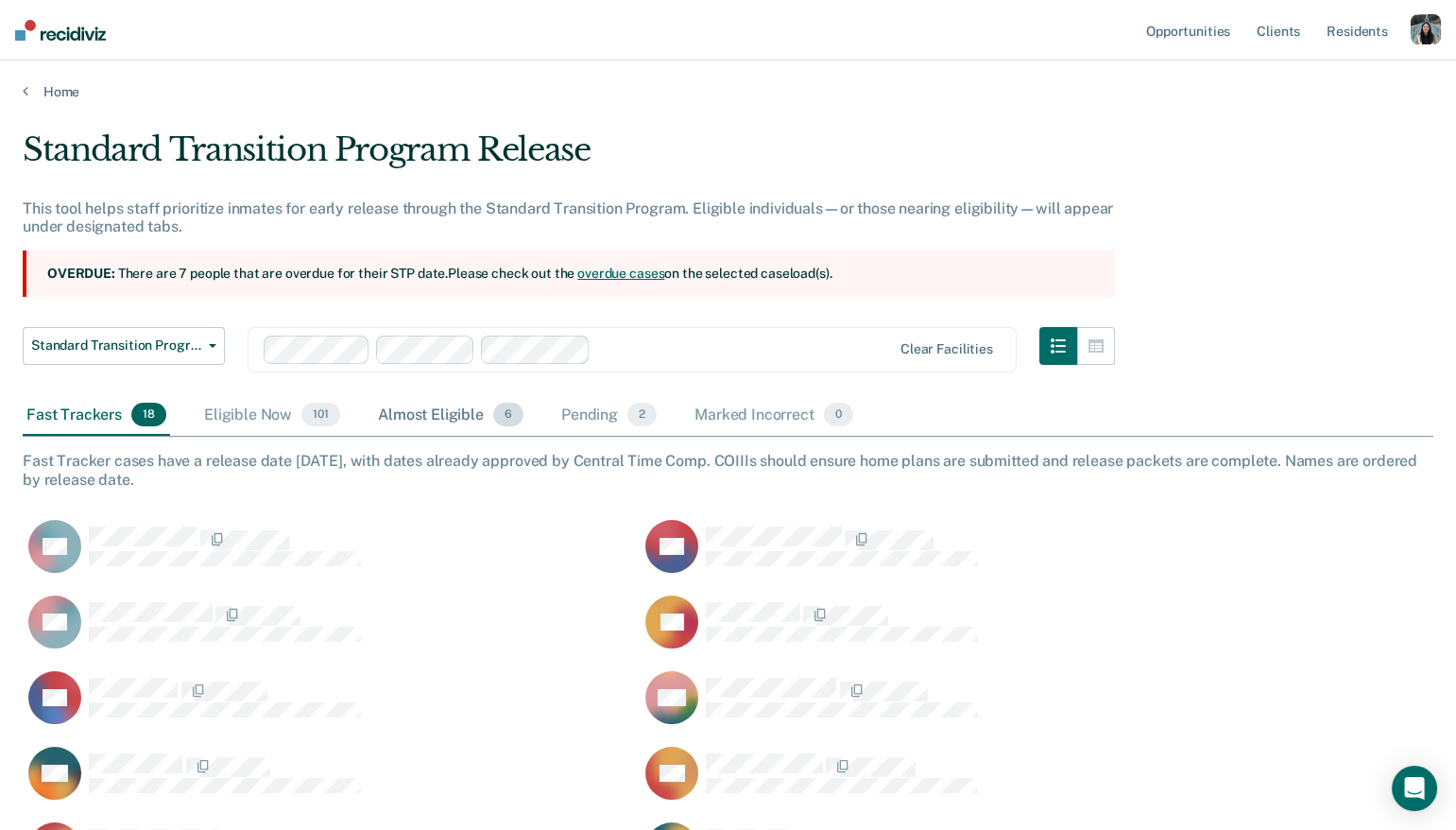 click on "Almost Eligible 6" at bounding box center (451, 416) 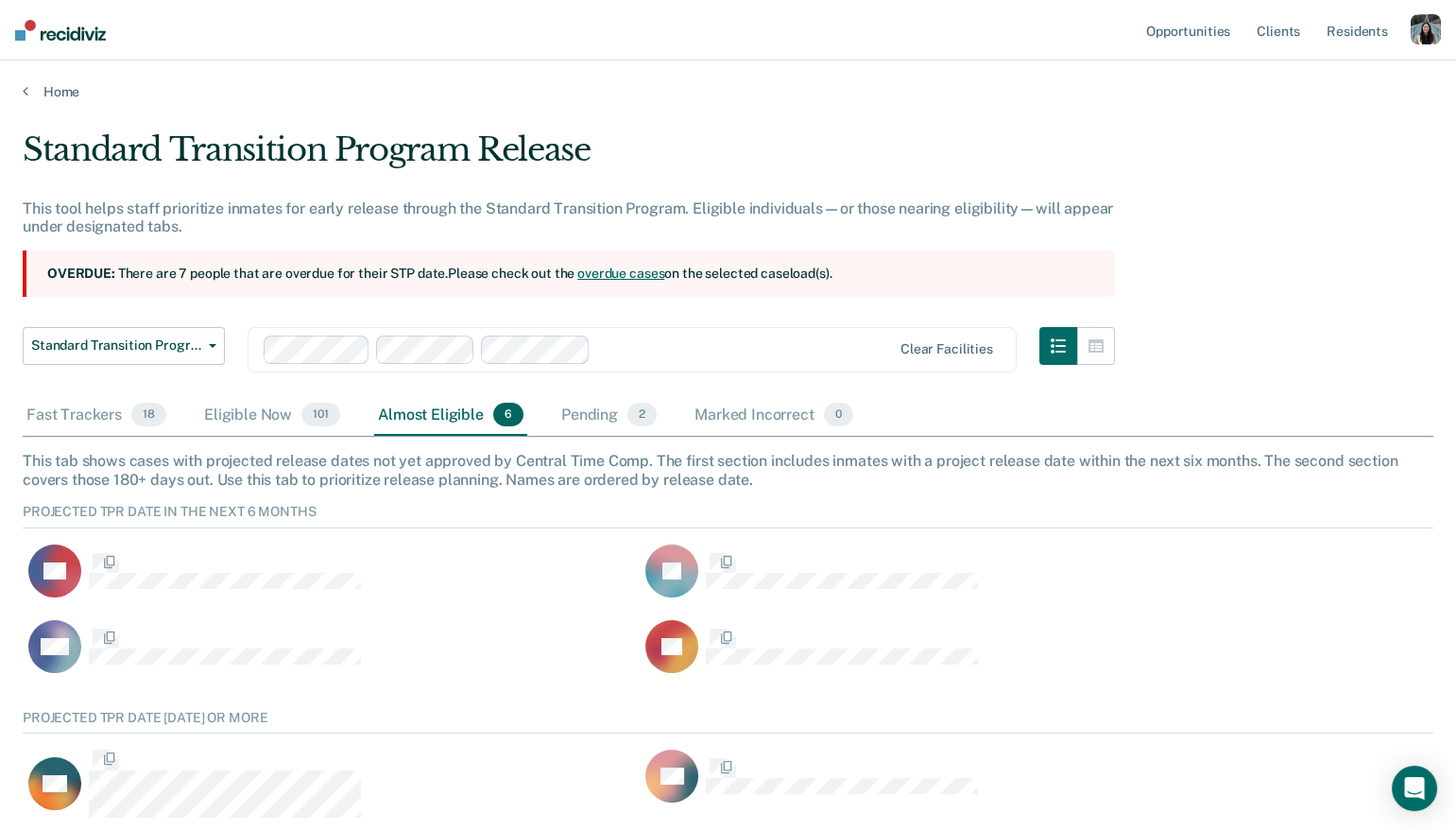 scroll, scrollTop: 14, scrollLeft: 14, axis: both 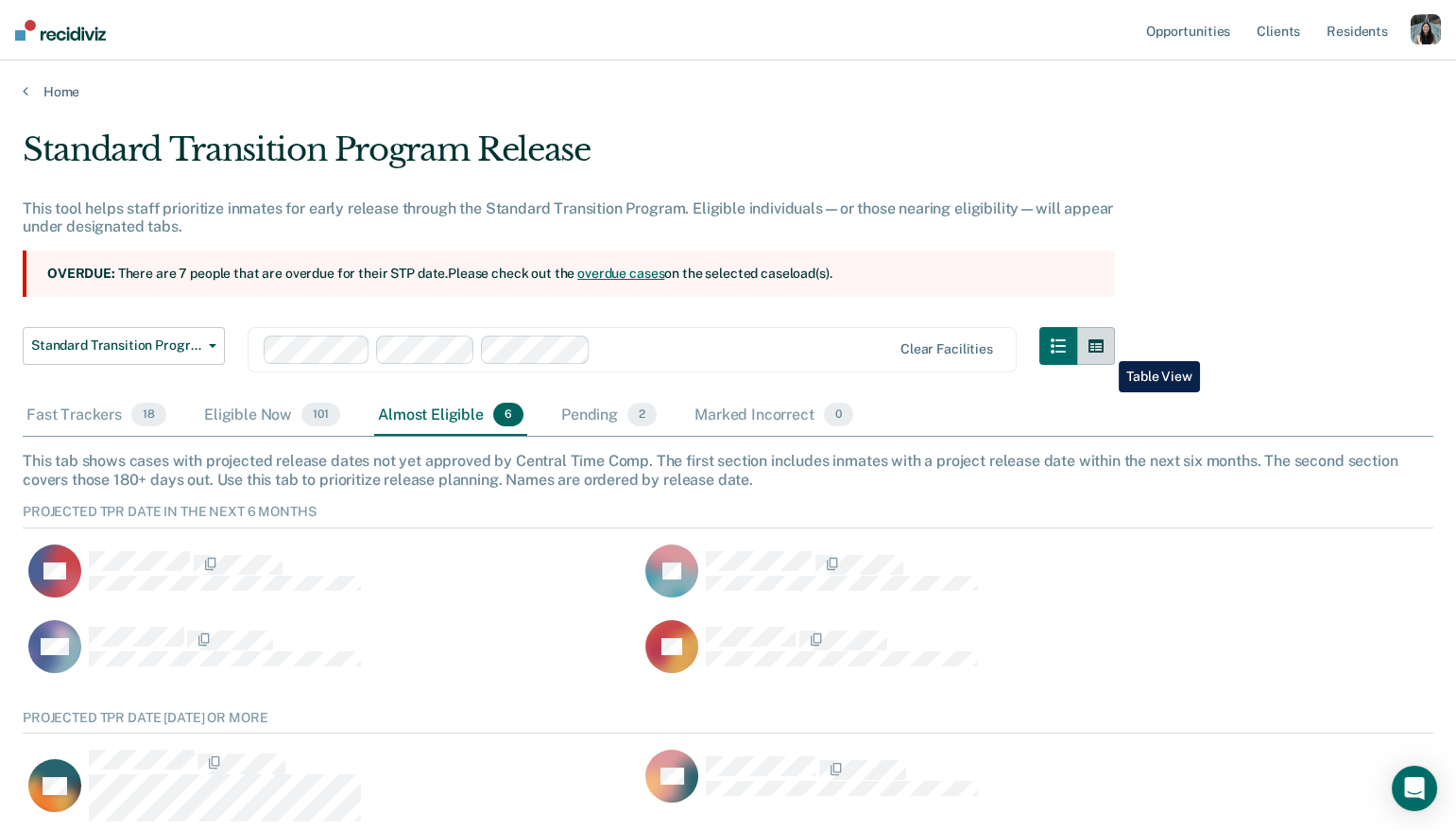 click 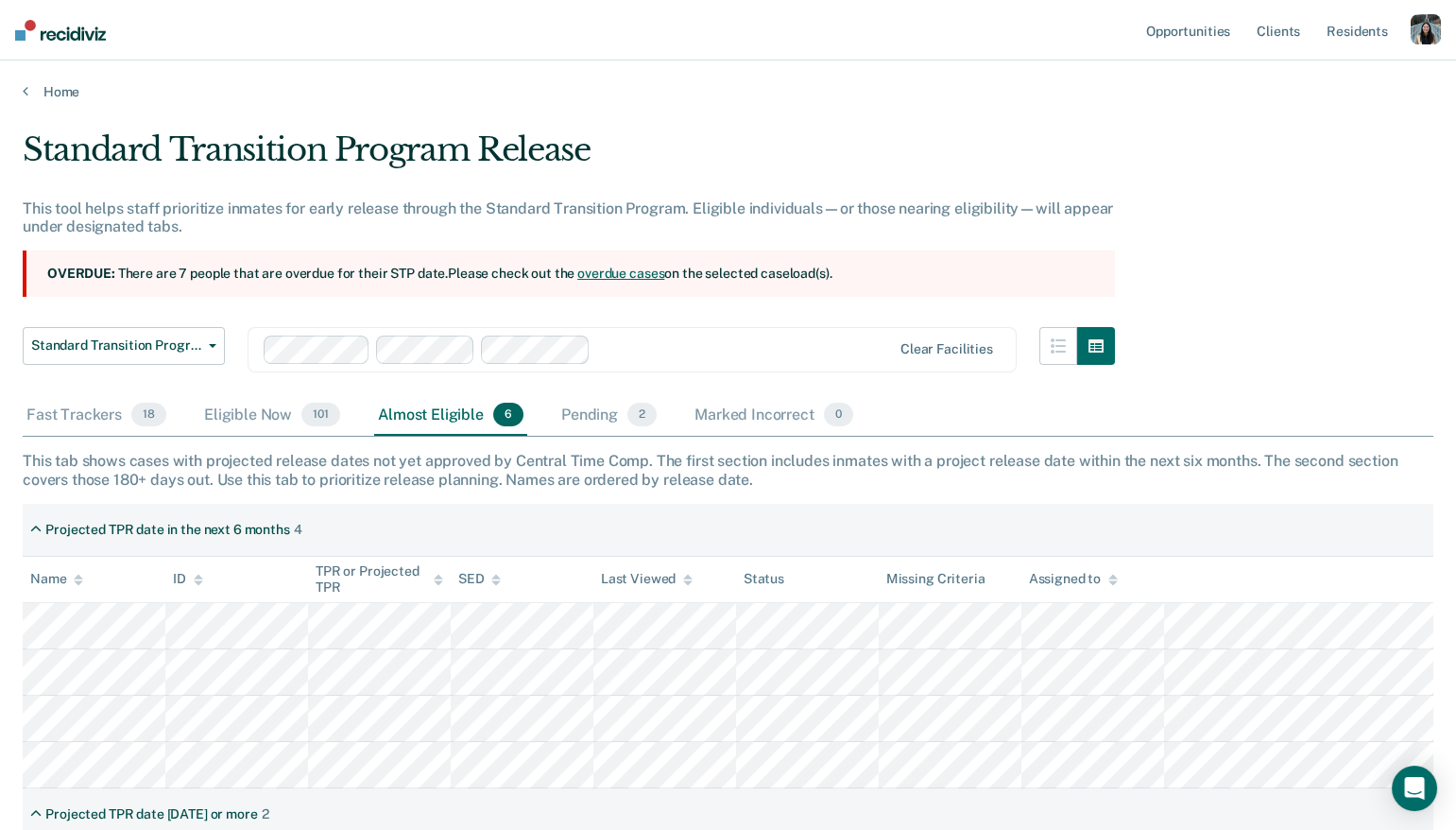 click on "TPR or Projected TPR" at bounding box center (379, 579) 